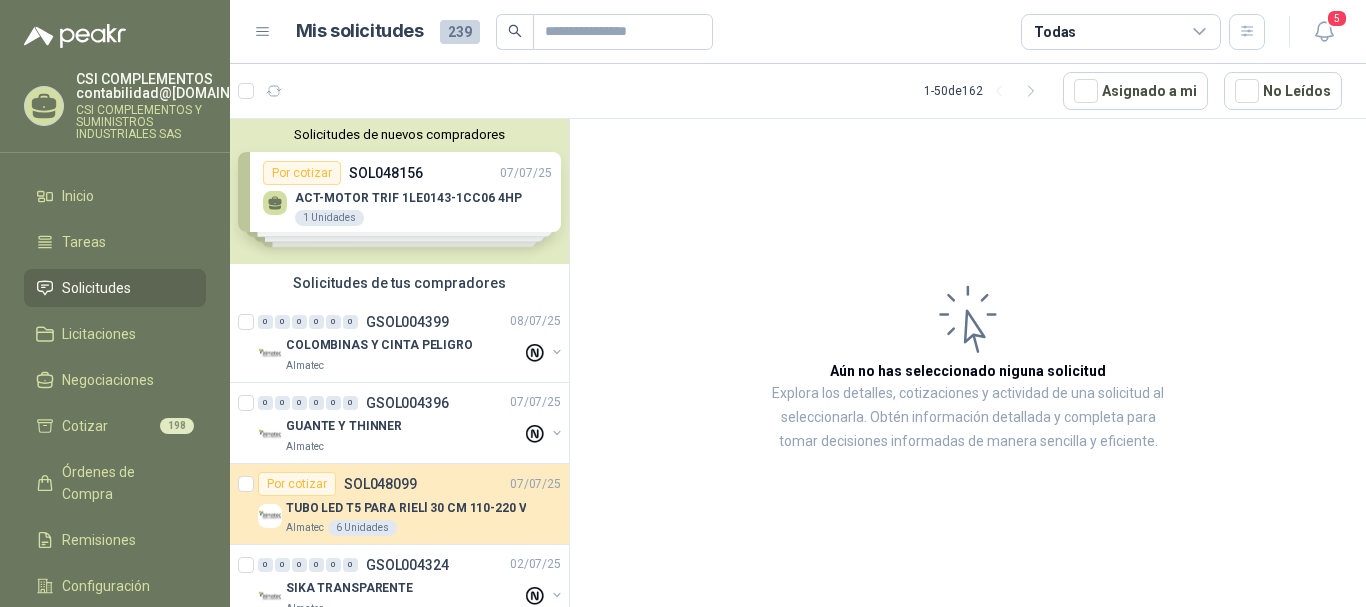 scroll, scrollTop: 0, scrollLeft: 0, axis: both 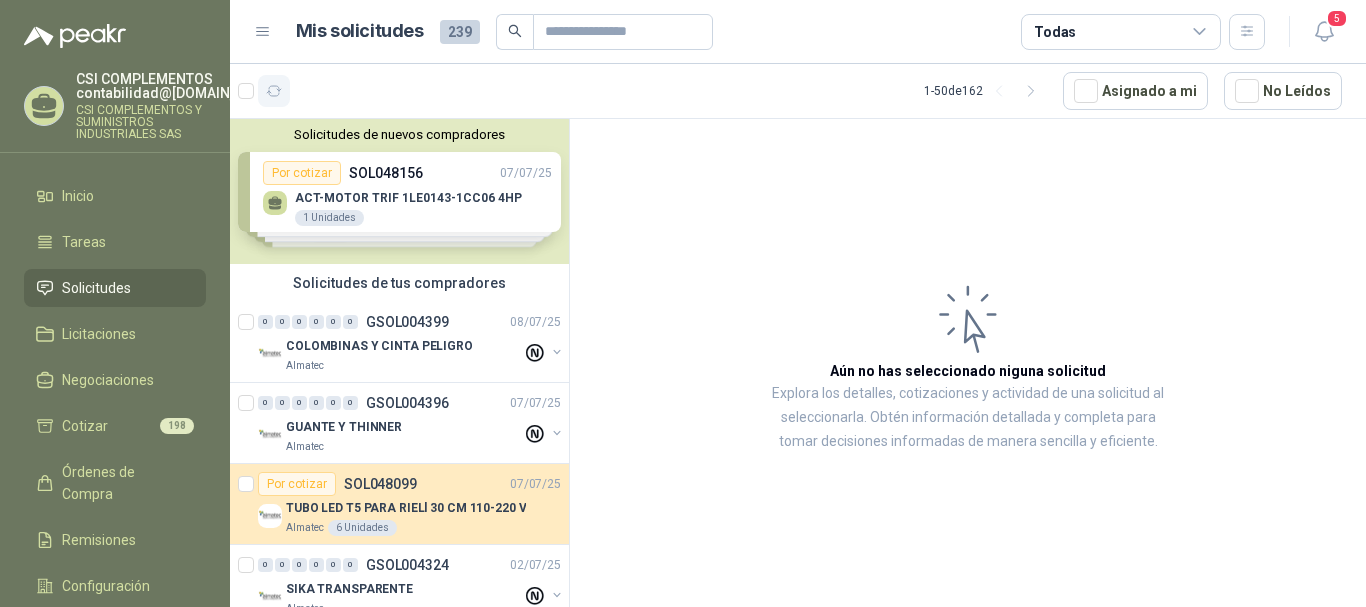 click at bounding box center (274, 91) 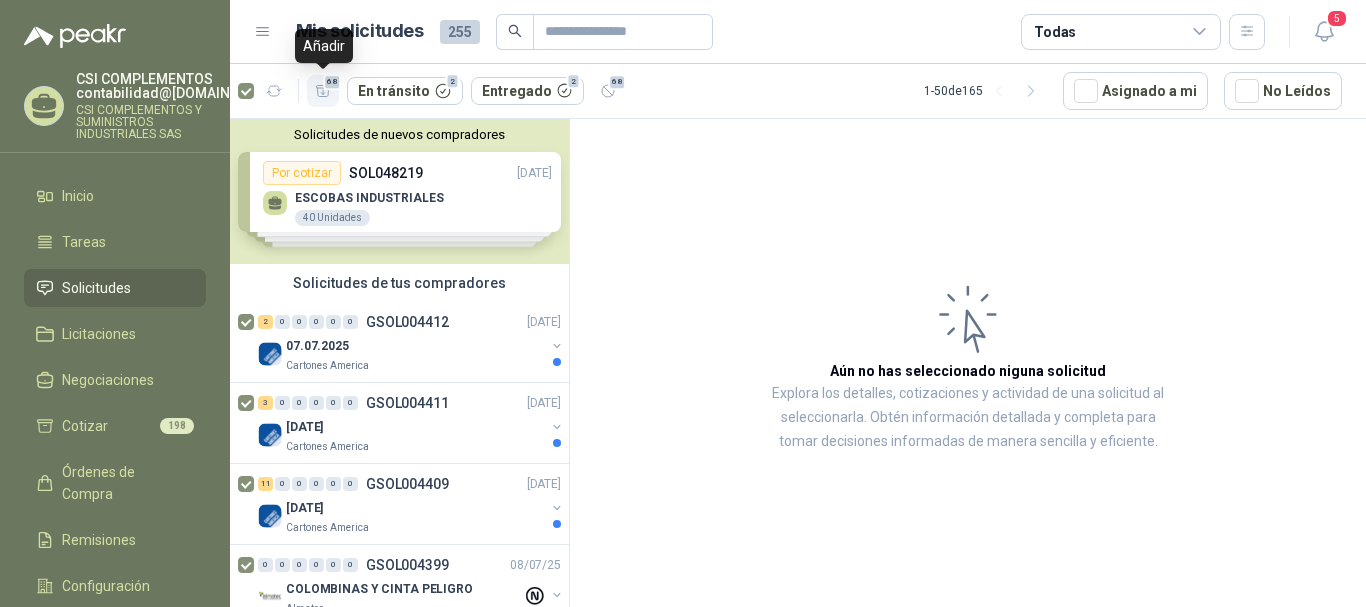 click at bounding box center [323, 91] 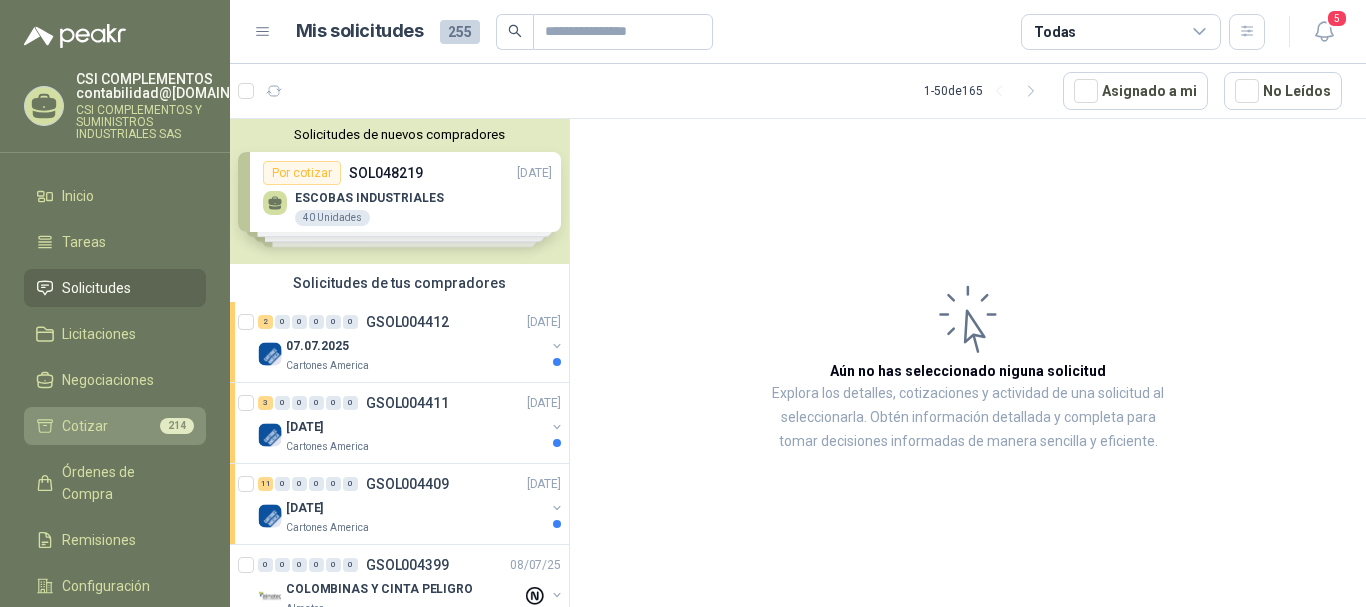click on "Cotizar 214" at bounding box center (115, 426) 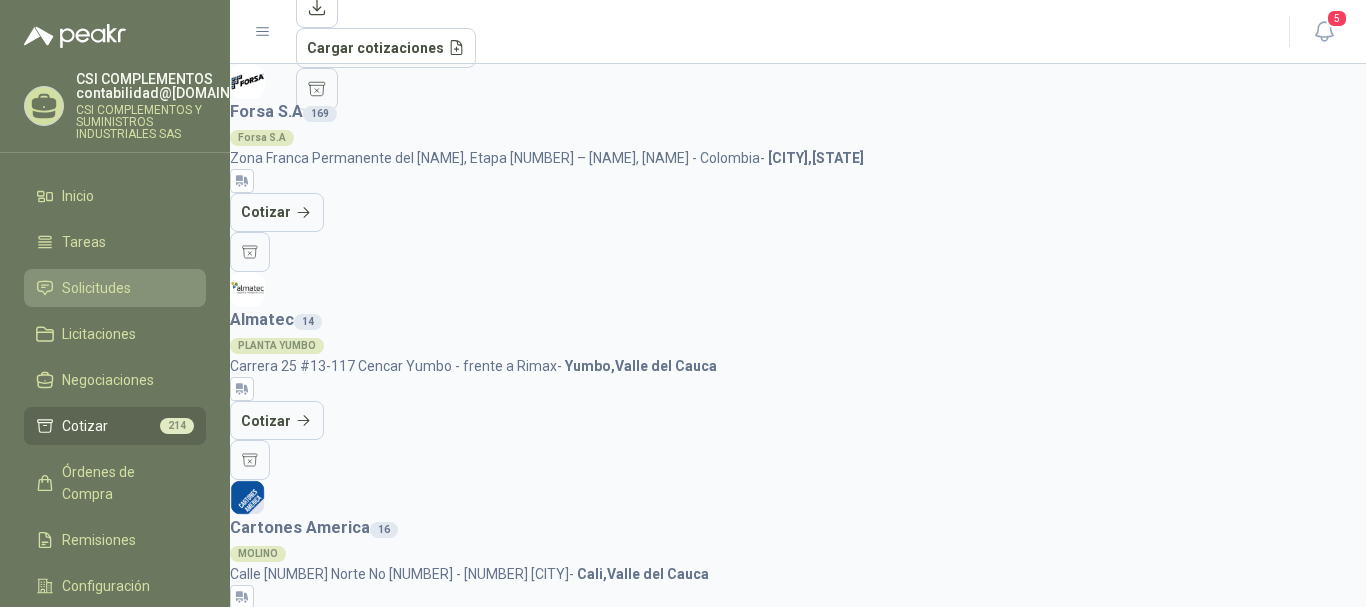 click on "Solicitudes" at bounding box center (96, 288) 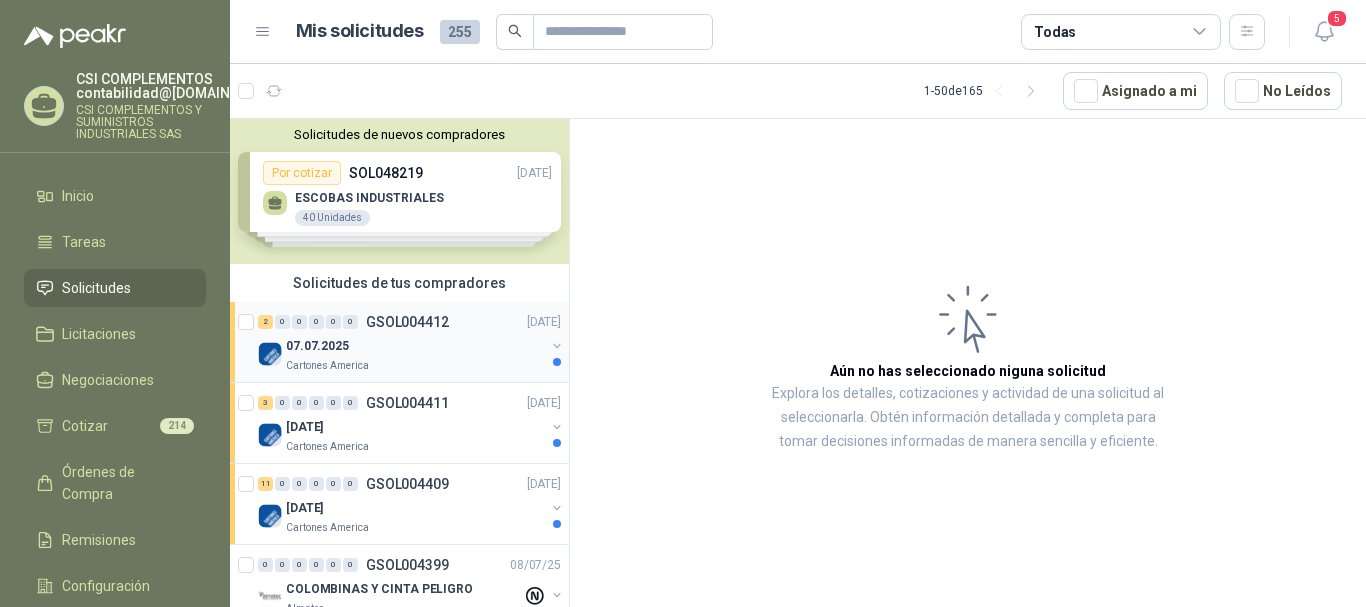 click on "2   0   0   0   0   0   [ID] [DATE]" at bounding box center [411, 322] 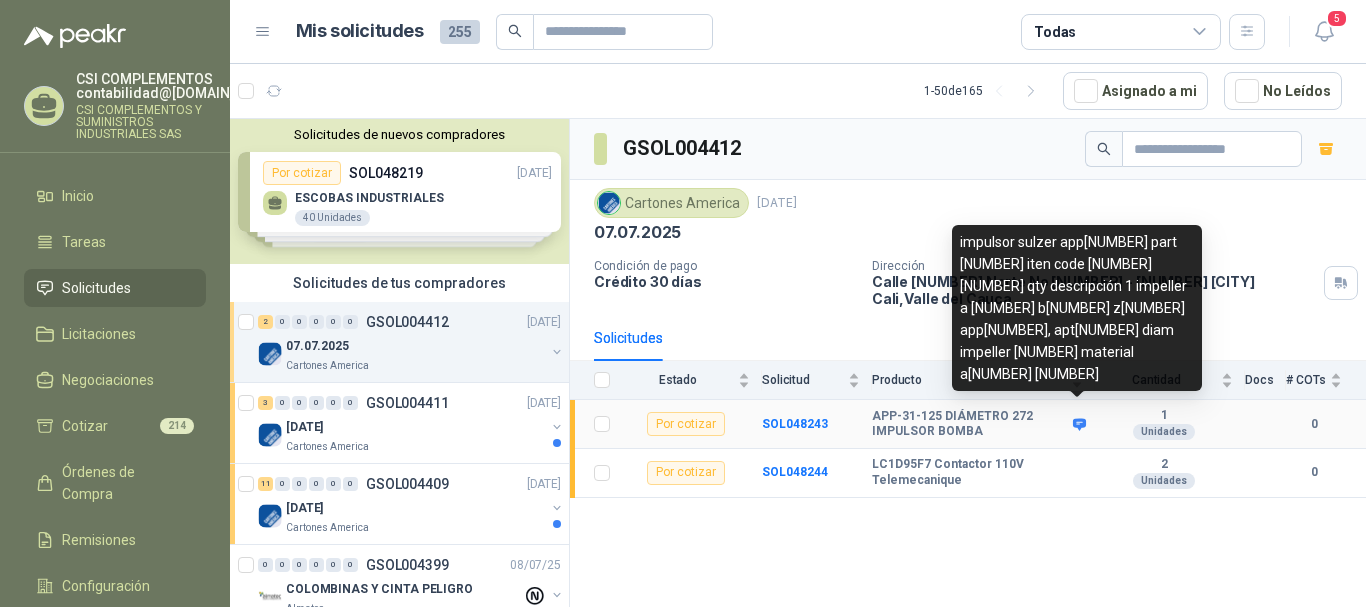 click at bounding box center [1079, 424] 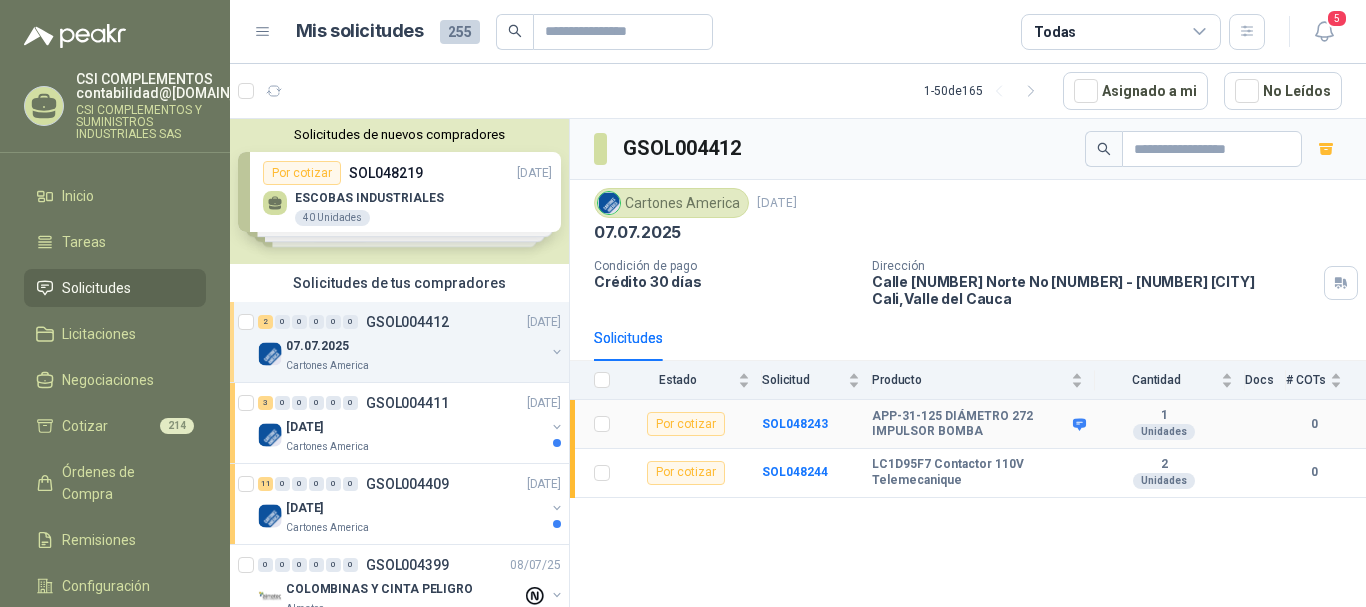 click on "APP-31-125 DIÁMETRO 272 IMPULSOR BOMBA" at bounding box center (970, 424) 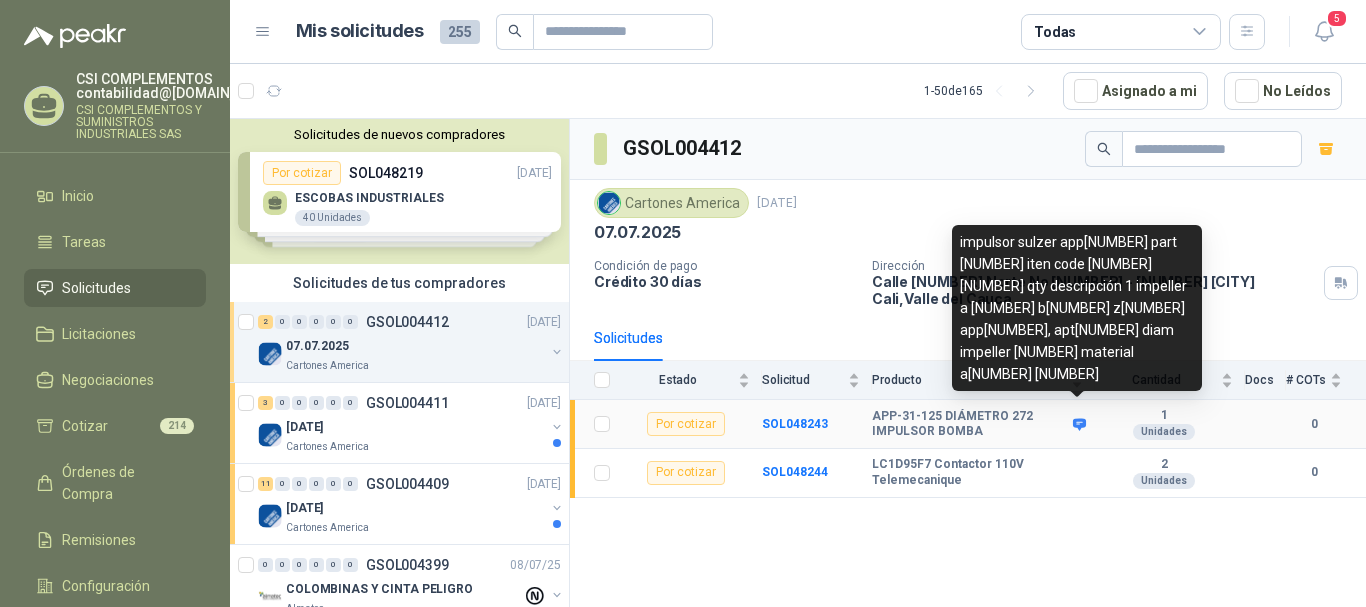 click at bounding box center [1079, 424] 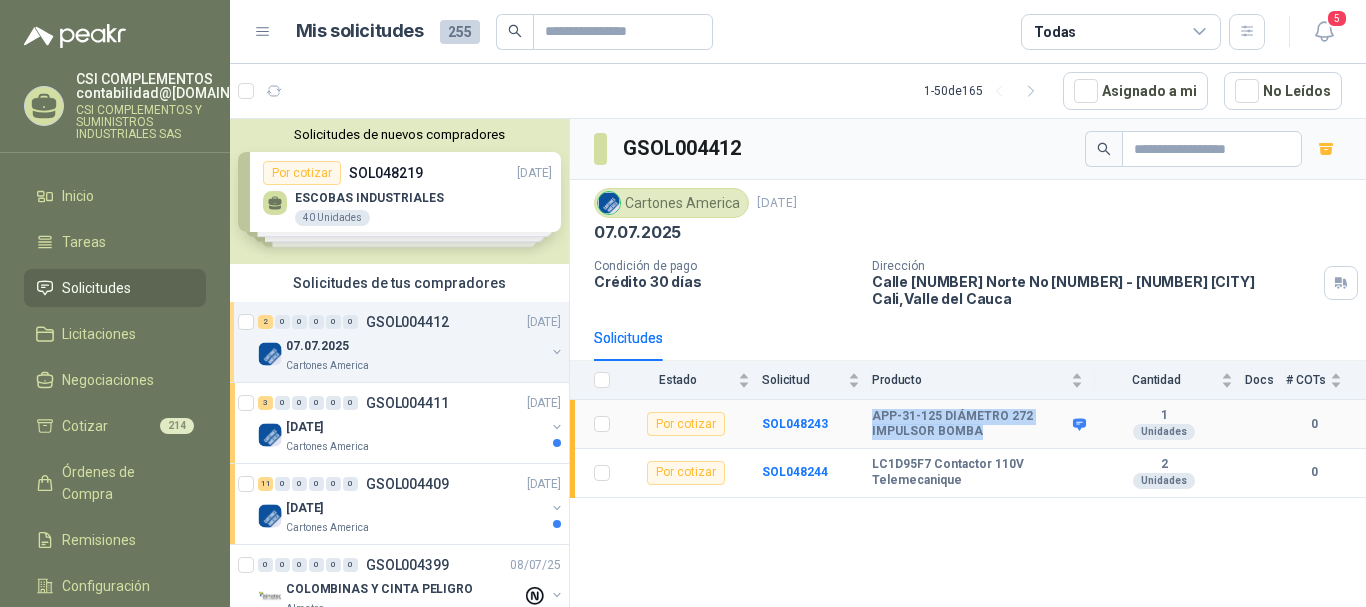 drag, startPoint x: 966, startPoint y: 432, endPoint x: 870, endPoint y: 404, distance: 100 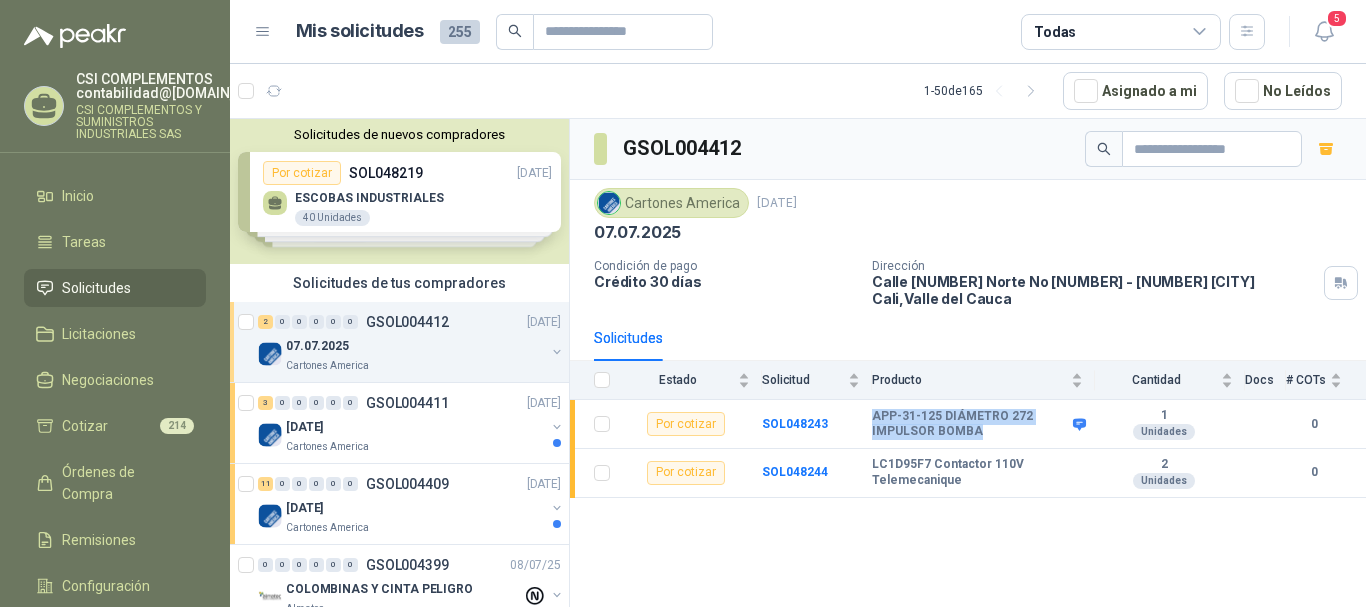 copy on "APP-31-125 DIÁMETRO 272 IMPULSOR BOMBA" 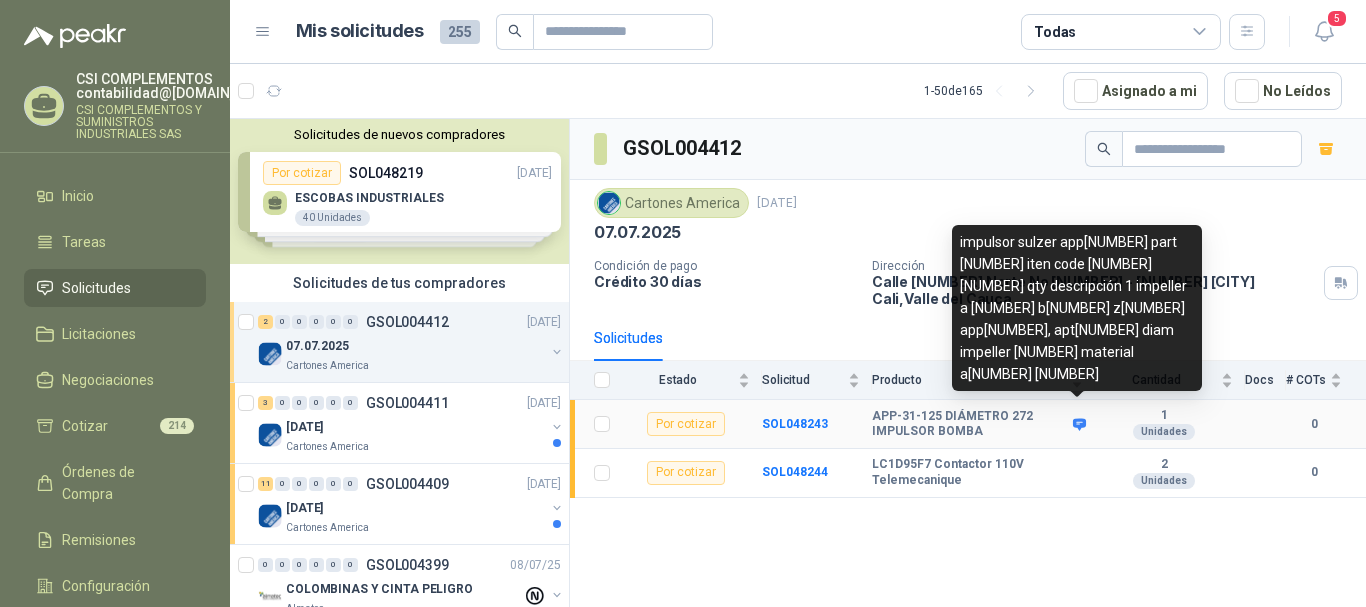 click at bounding box center (1079, 424) 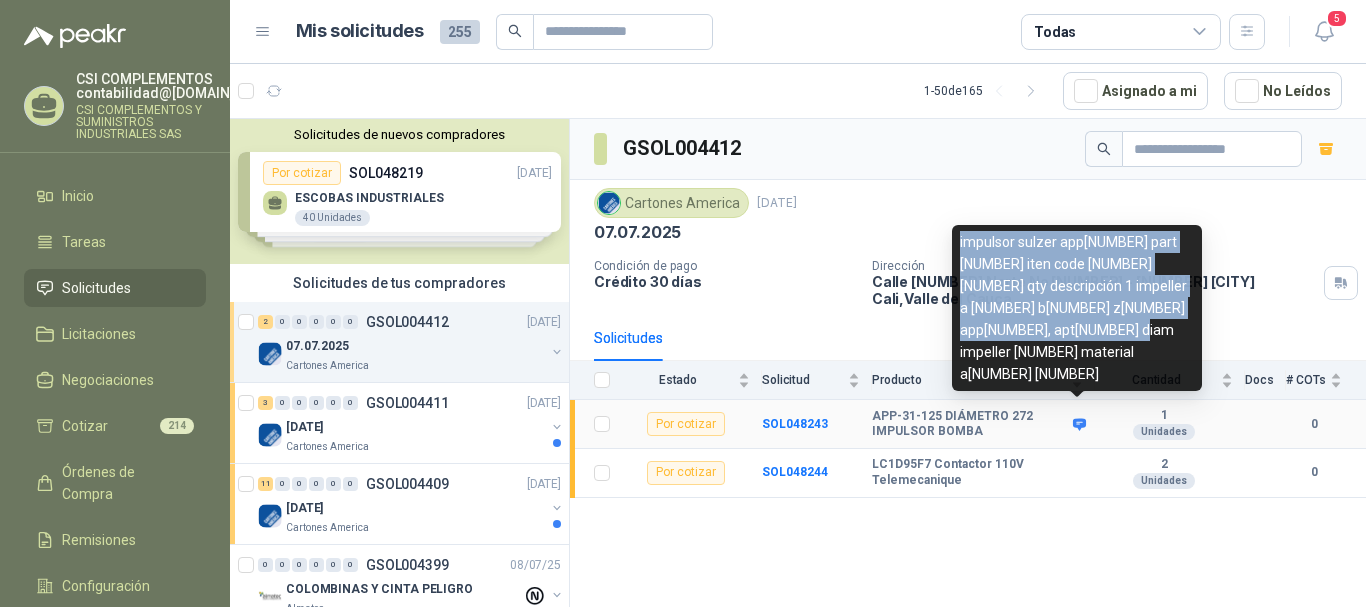 drag, startPoint x: 1115, startPoint y: 375, endPoint x: 958, endPoint y: 283, distance: 181.96977 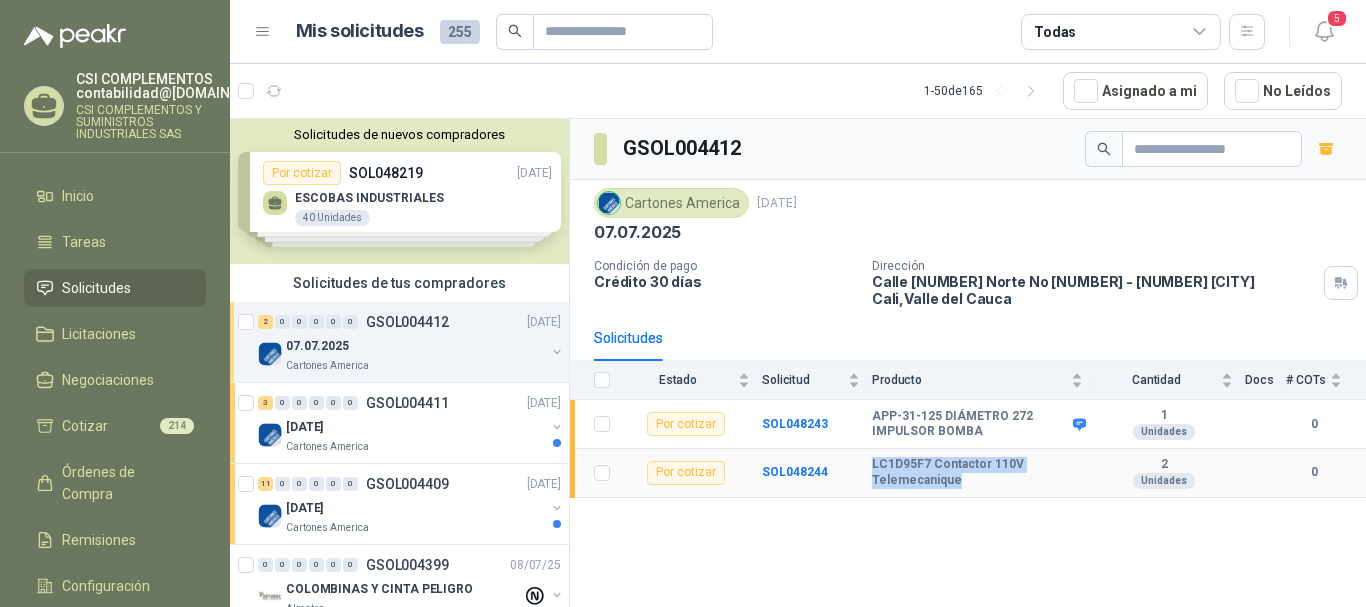 drag, startPoint x: 952, startPoint y: 474, endPoint x: 862, endPoint y: 454, distance: 92.19544 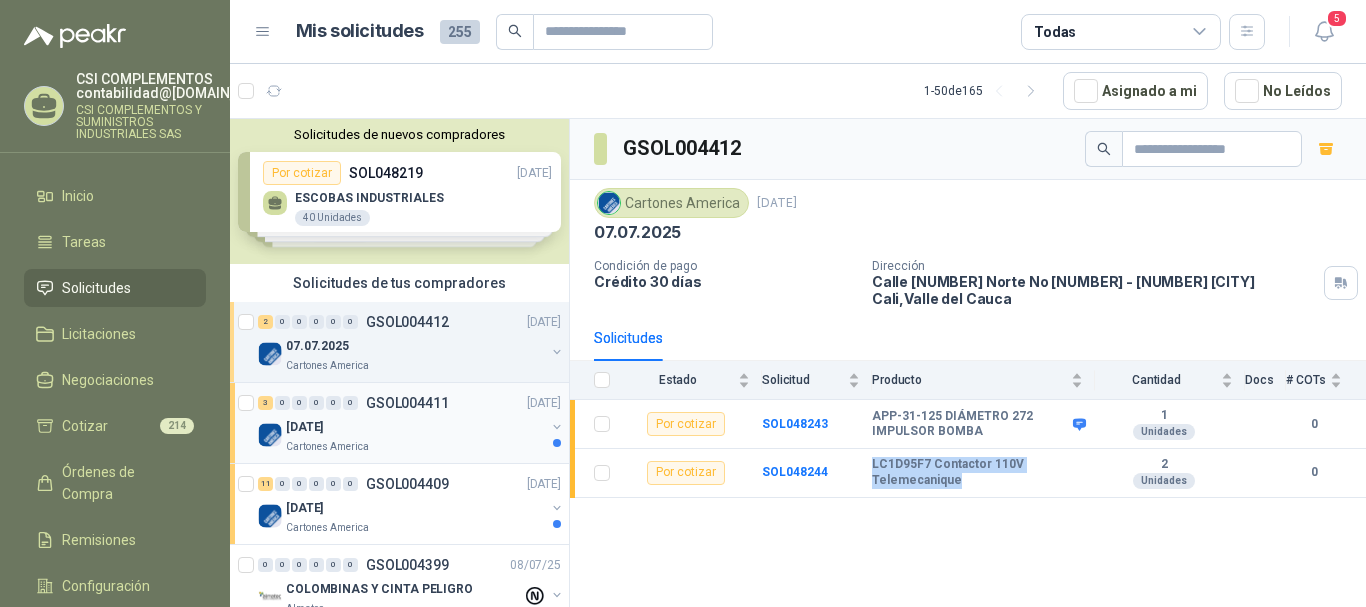 click on "[DATE]" at bounding box center (415, 427) 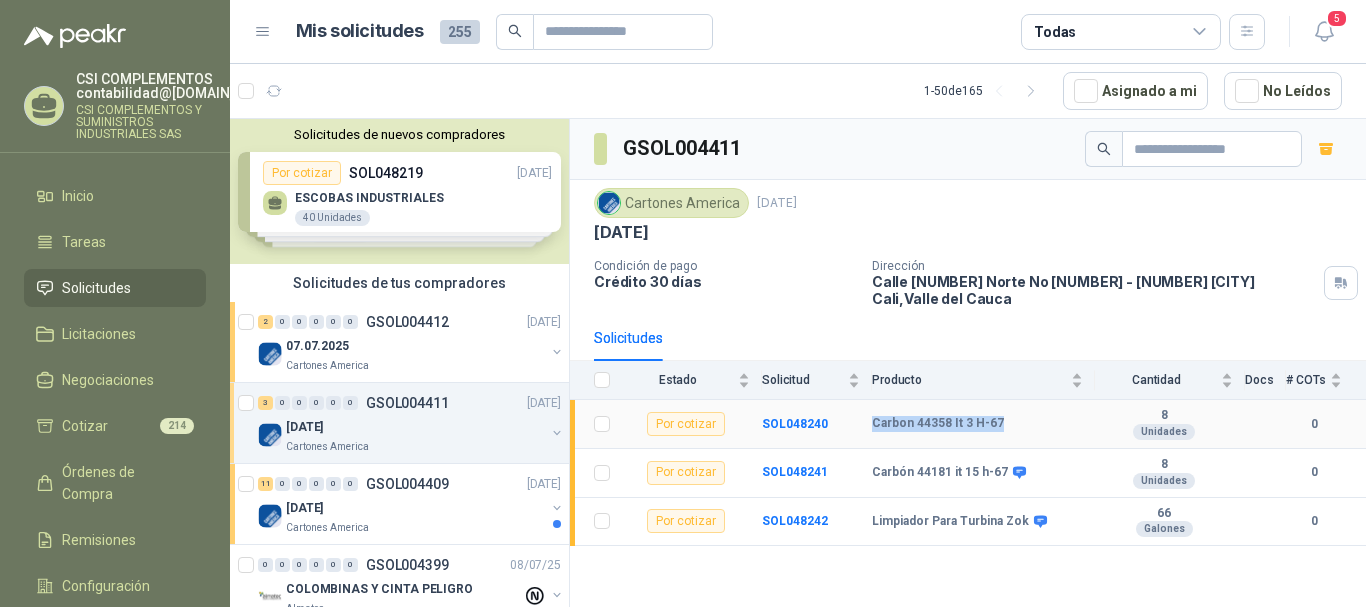 drag, startPoint x: 874, startPoint y: 408, endPoint x: 1010, endPoint y: 409, distance: 136.00368 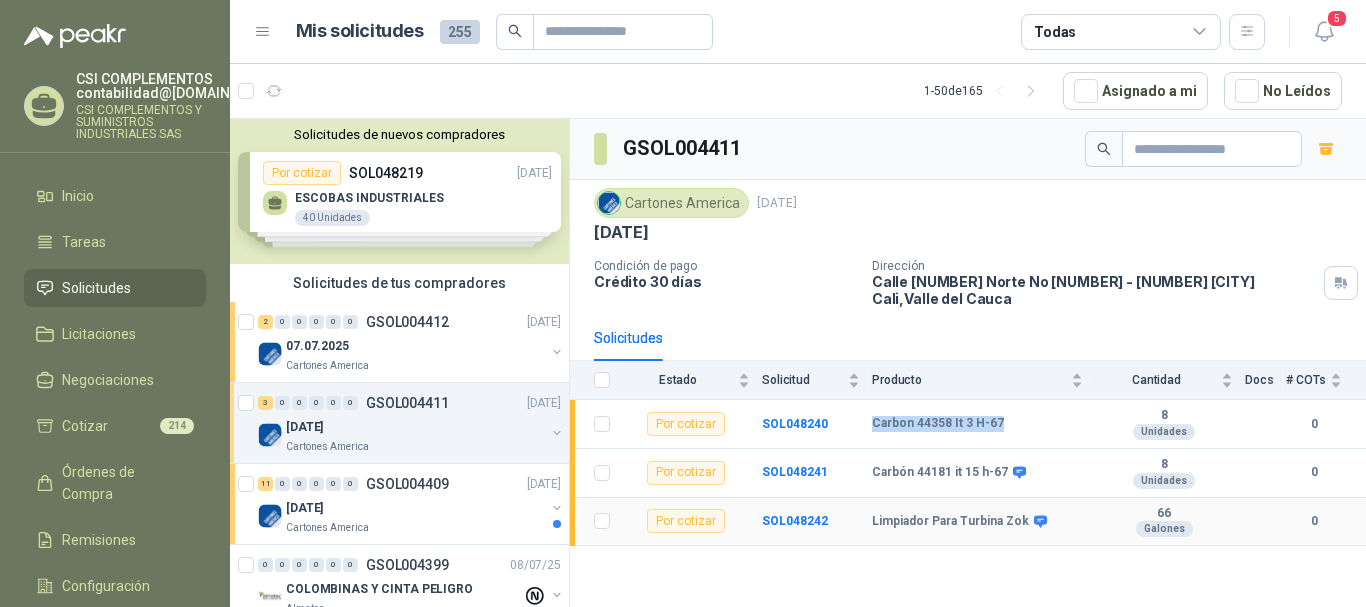 copy on "Carbon 44358 It 3 H-67" 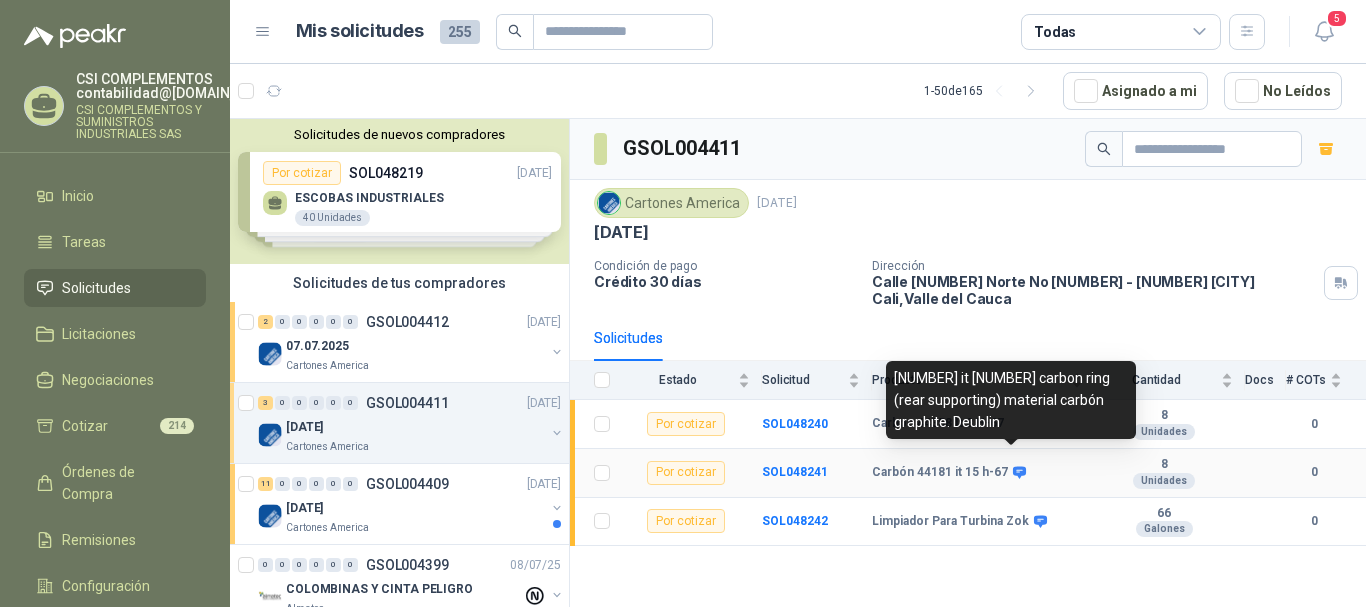 click at bounding box center (1019, 473) 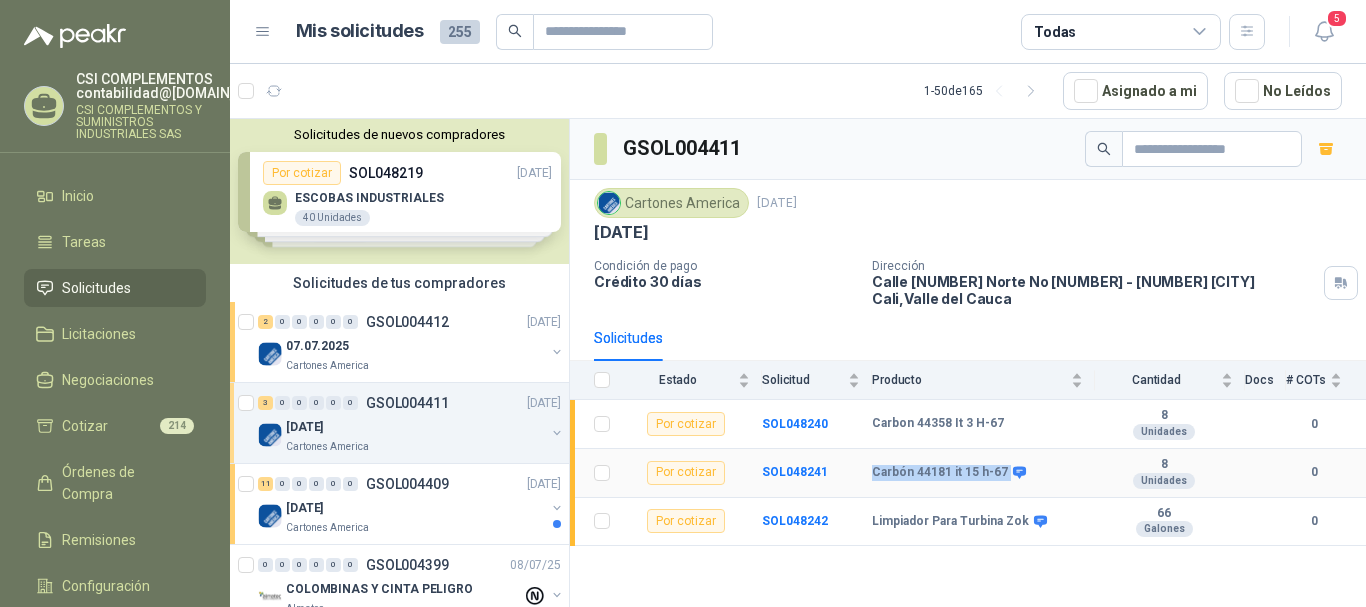 drag, startPoint x: 871, startPoint y: 458, endPoint x: 1005, endPoint y: 452, distance: 134.13426 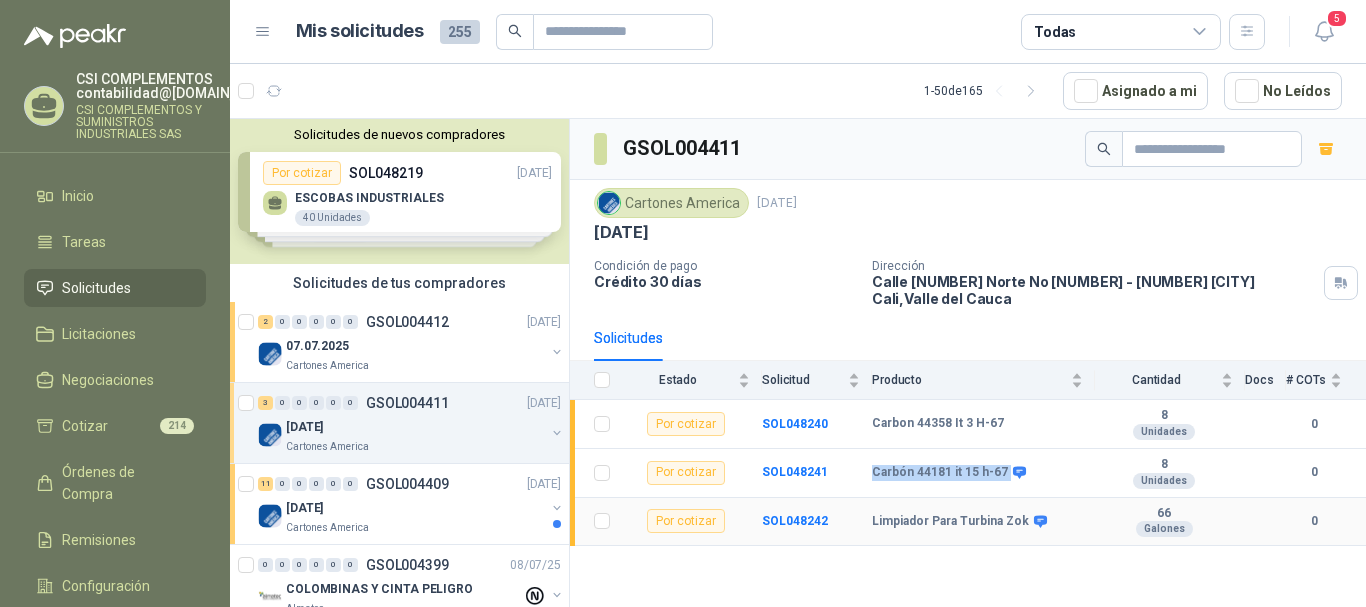 copy on "Carbón 44181 it 15 h-67" 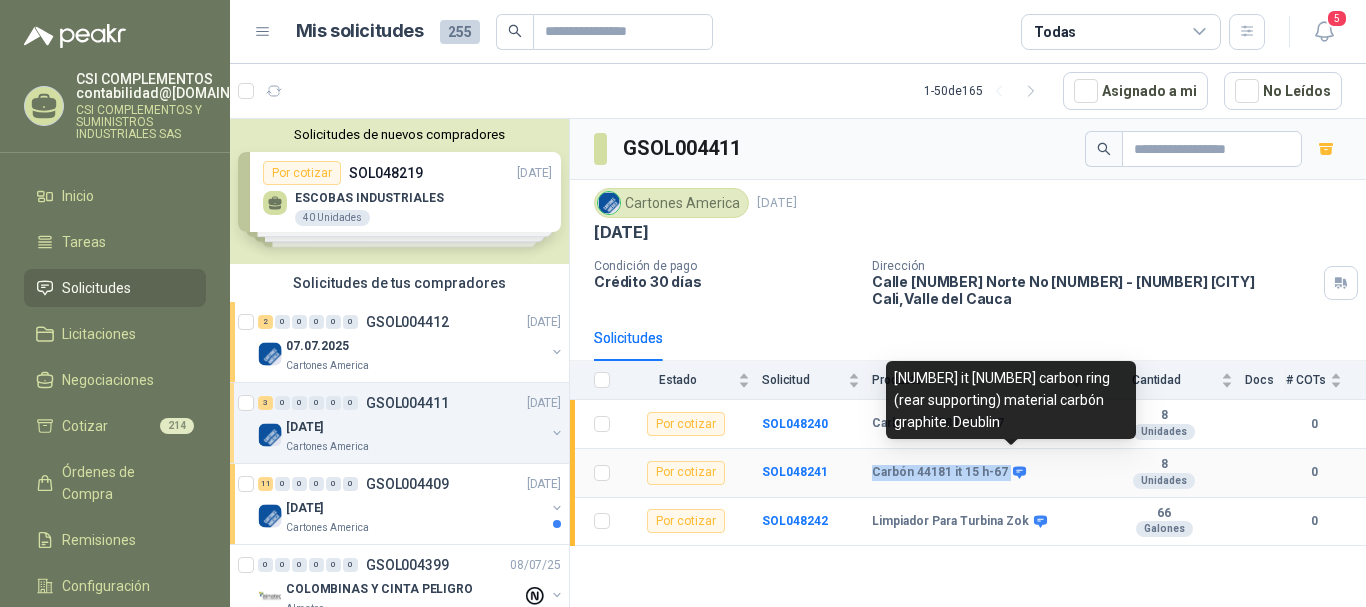 click at bounding box center (1019, 473) 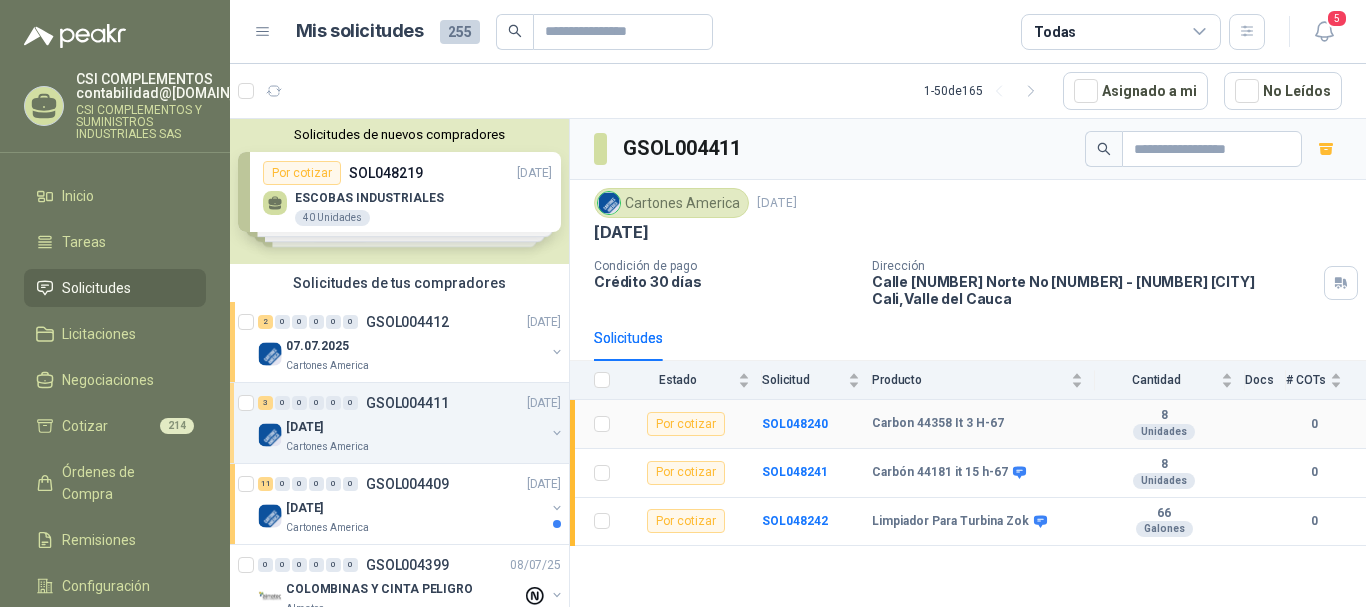 drag, startPoint x: 954, startPoint y: 420, endPoint x: 946, endPoint y: 443, distance: 24.351591 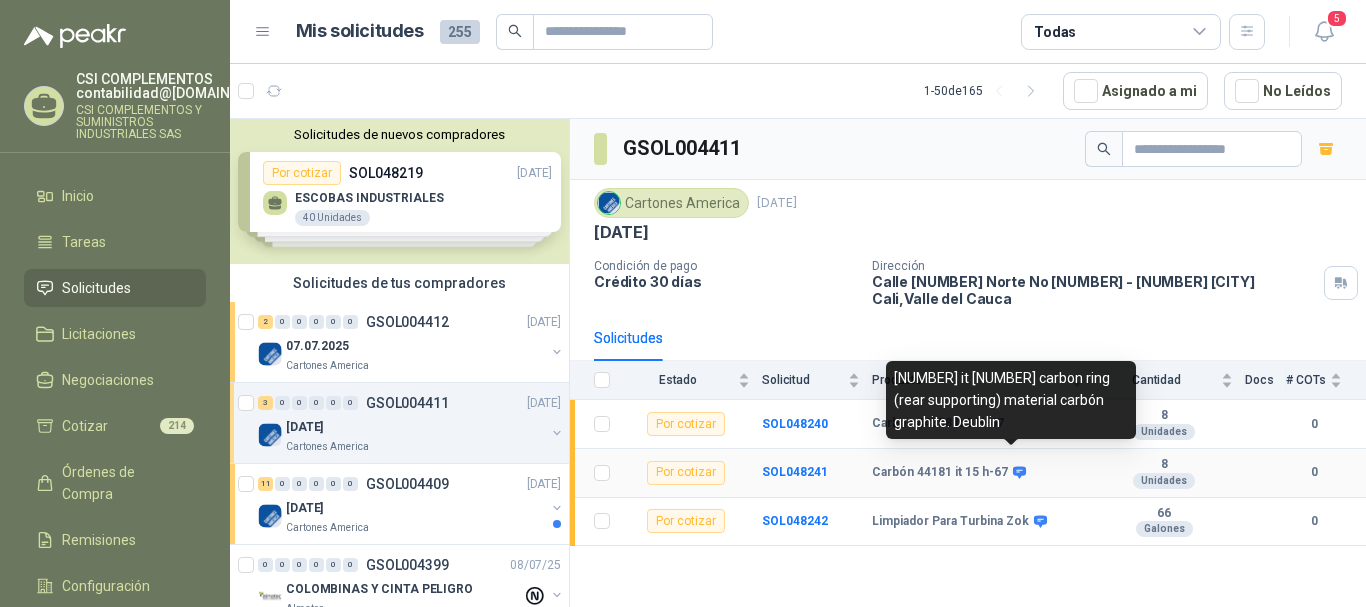 click at bounding box center (1019, 473) 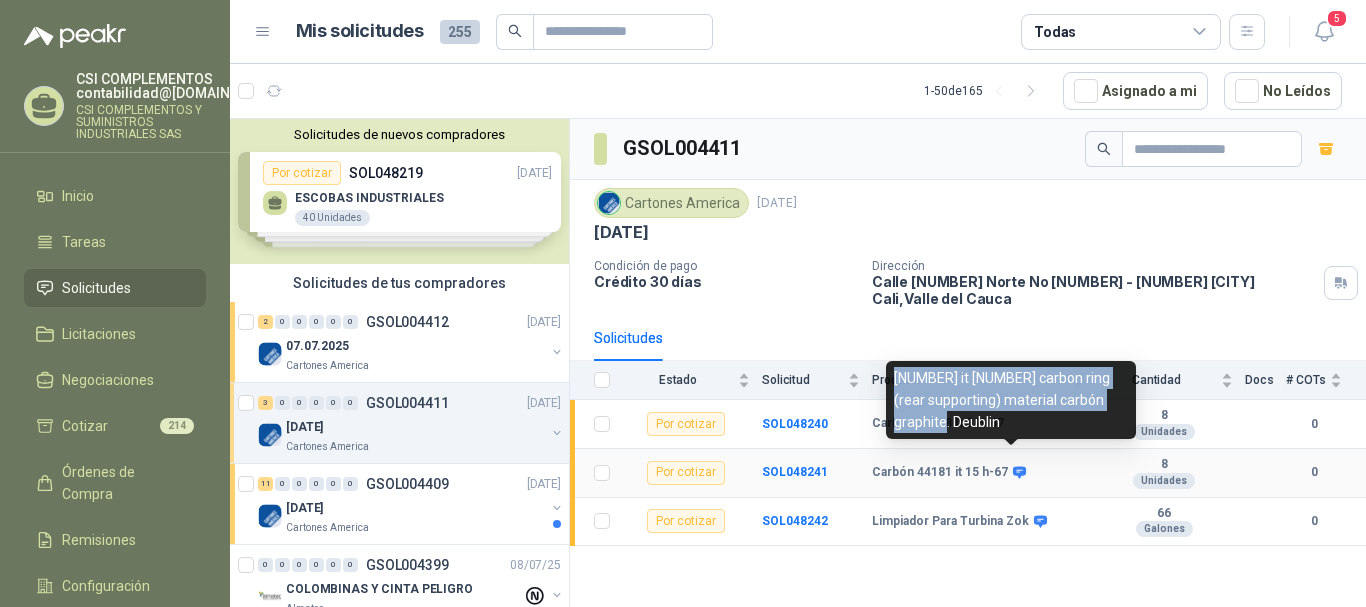 drag, startPoint x: 950, startPoint y: 426, endPoint x: 897, endPoint y: 375, distance: 73.552704 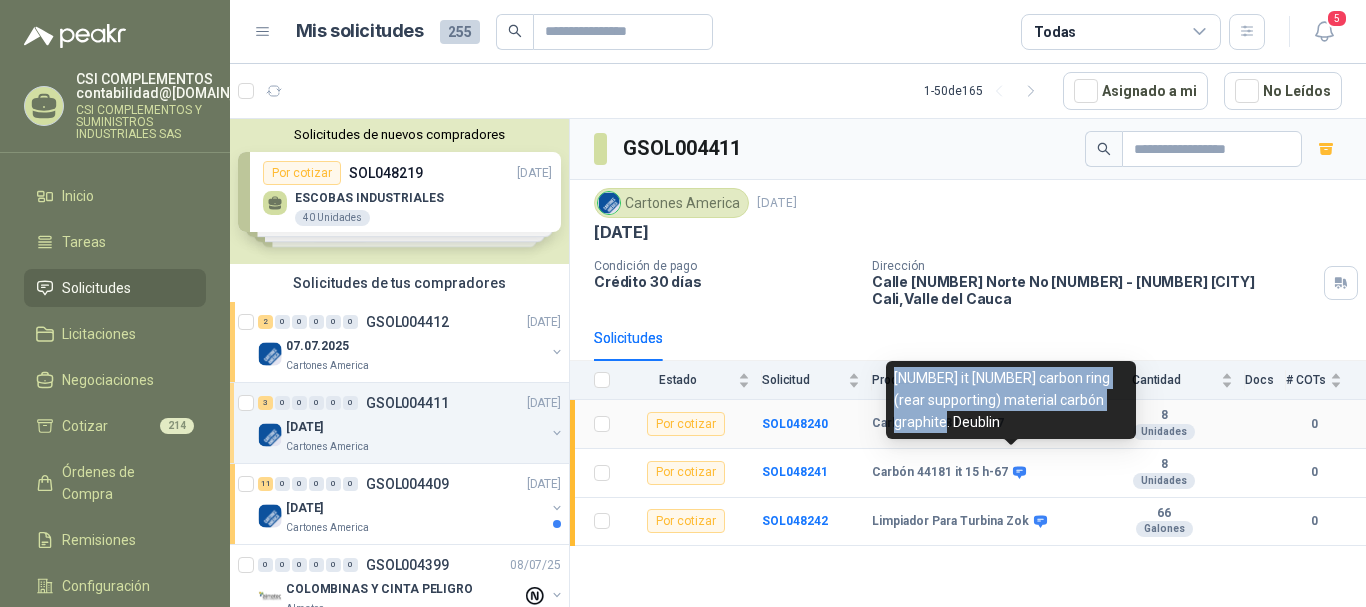 copy on "[NUMBER] it [NUMBER] carbon ring (rear supporting) material carbón graphite. Deublin" 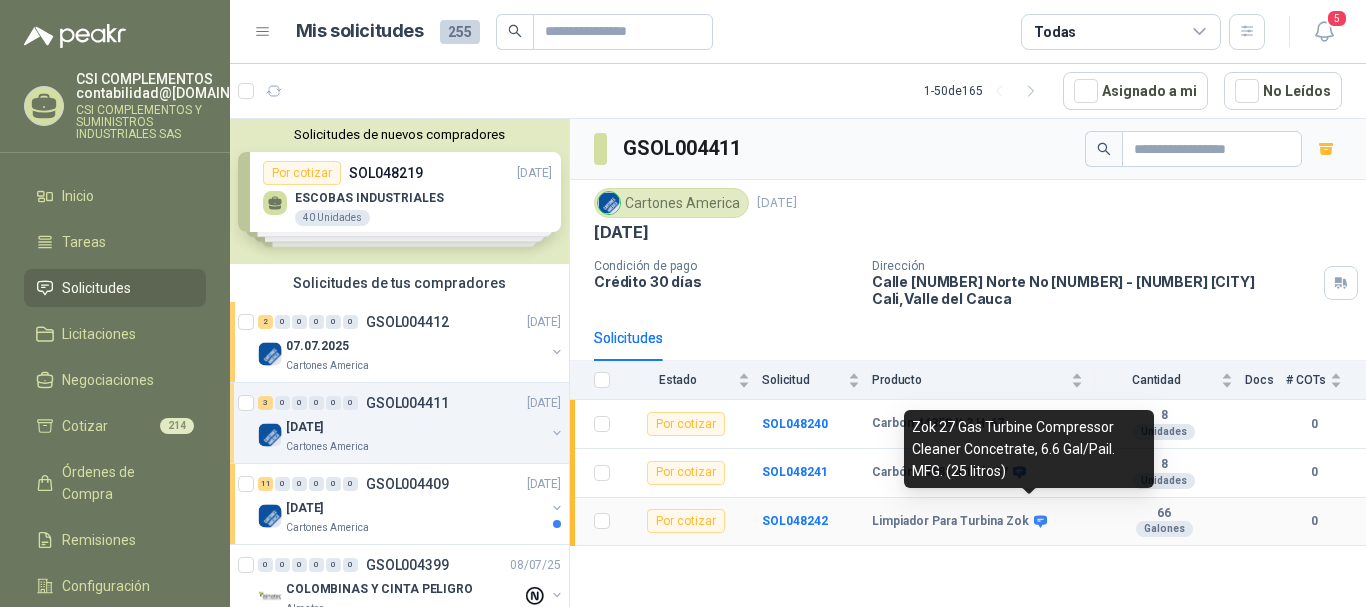 click at bounding box center [1040, 521] 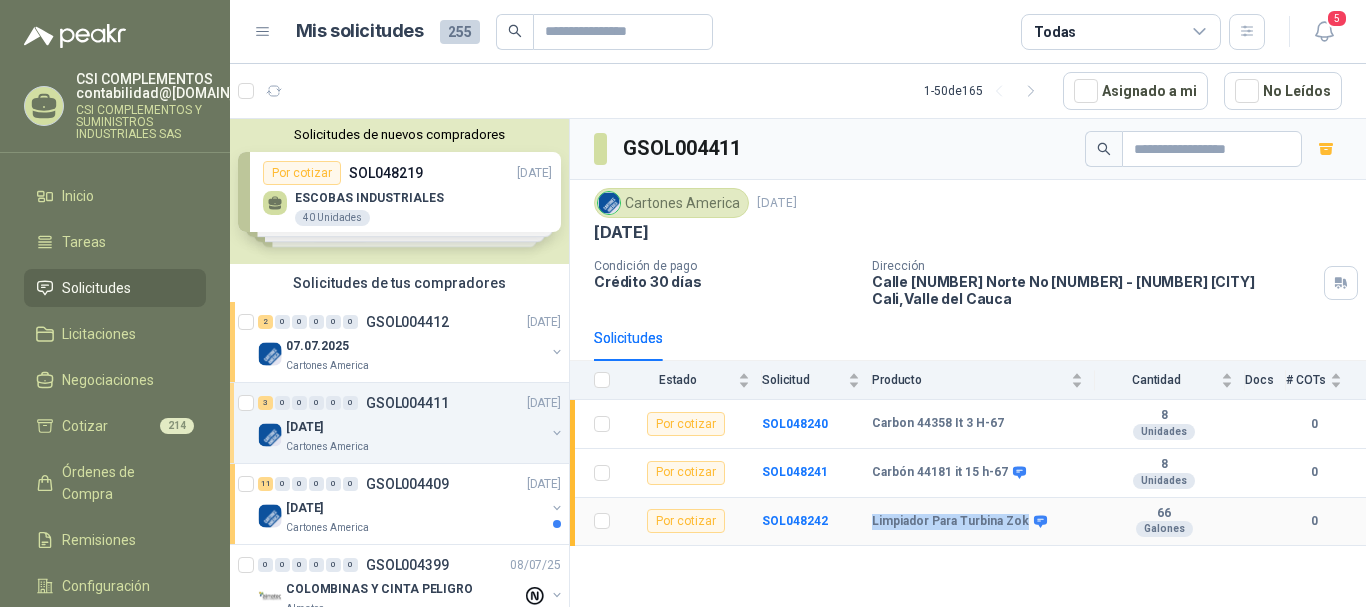 drag, startPoint x: 869, startPoint y: 511, endPoint x: 1019, endPoint y: 500, distance: 150.40279 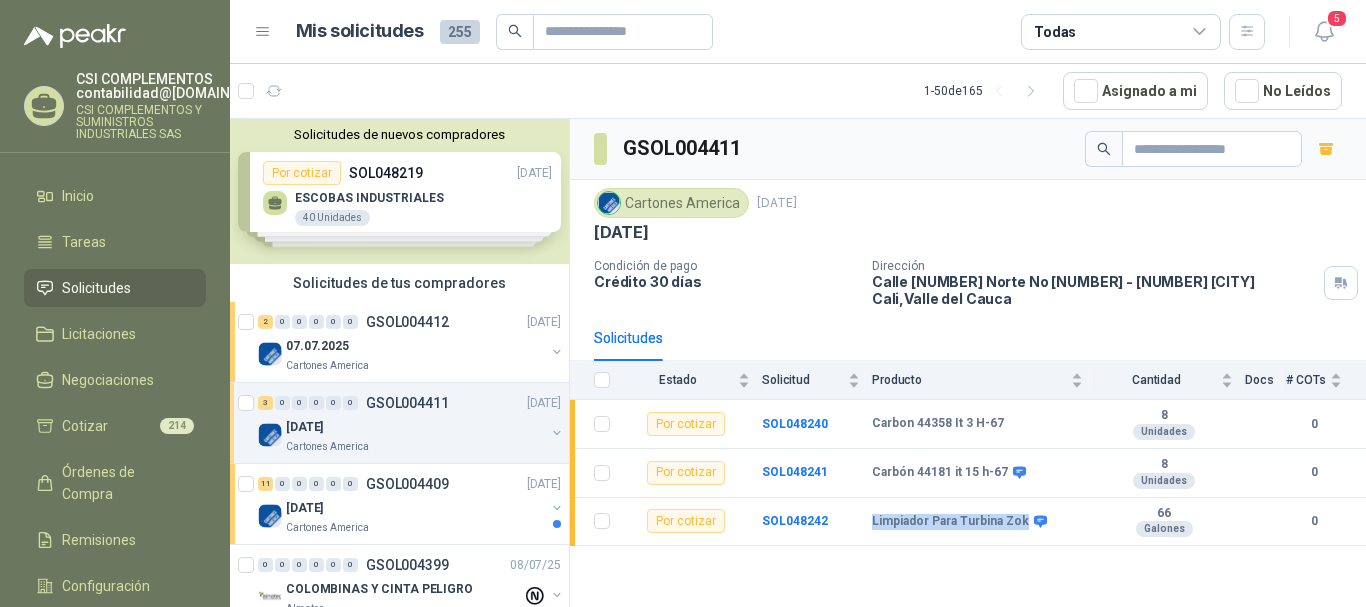 copy on "Limpiador Para Turbina Zok" 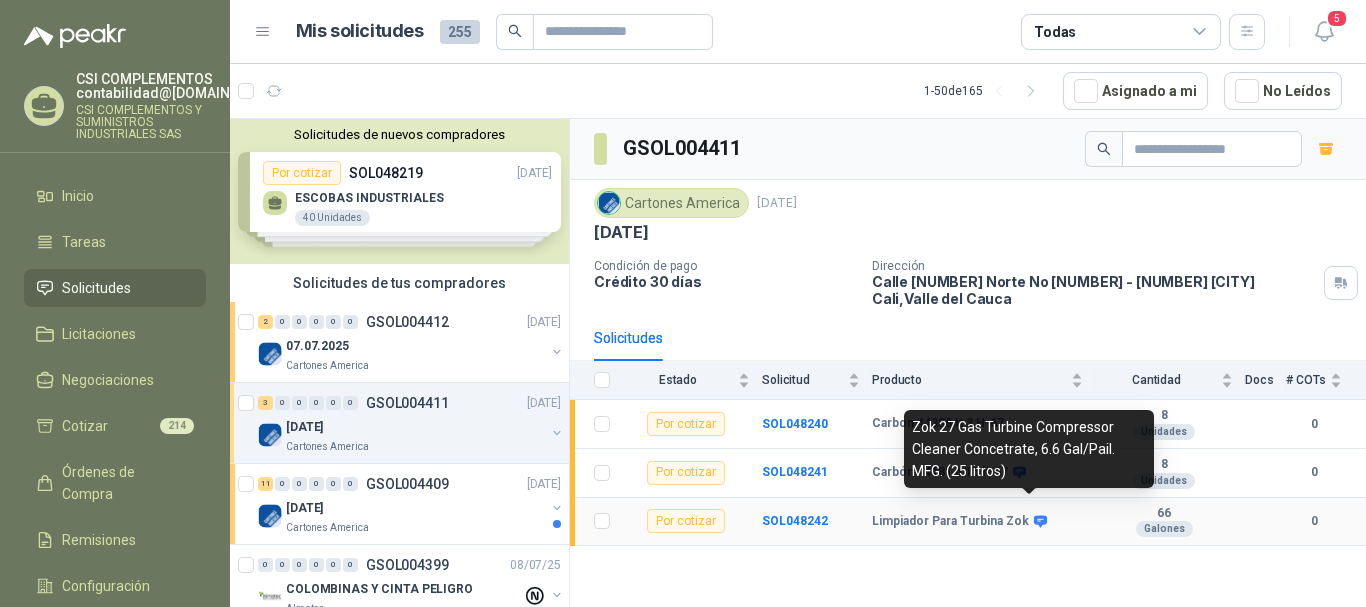 click at bounding box center (1040, 521) 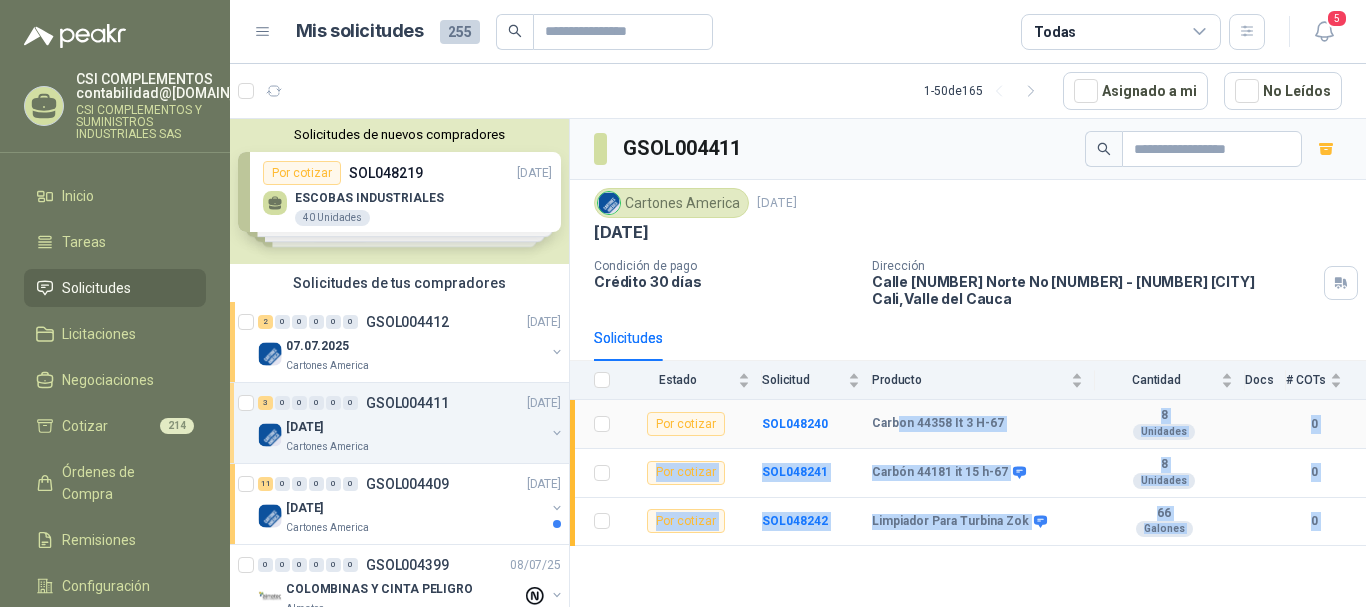 drag, startPoint x: 1009, startPoint y: 472, endPoint x: 914, endPoint y: 447, distance: 98.23441 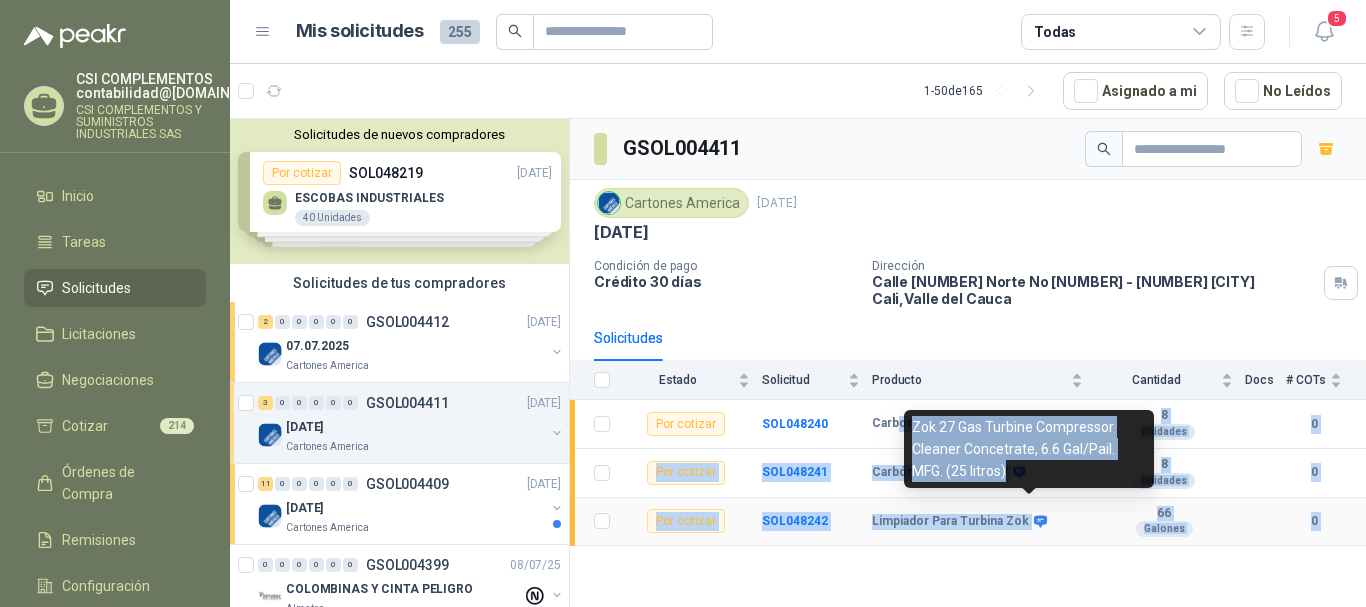 click at bounding box center [1040, 521] 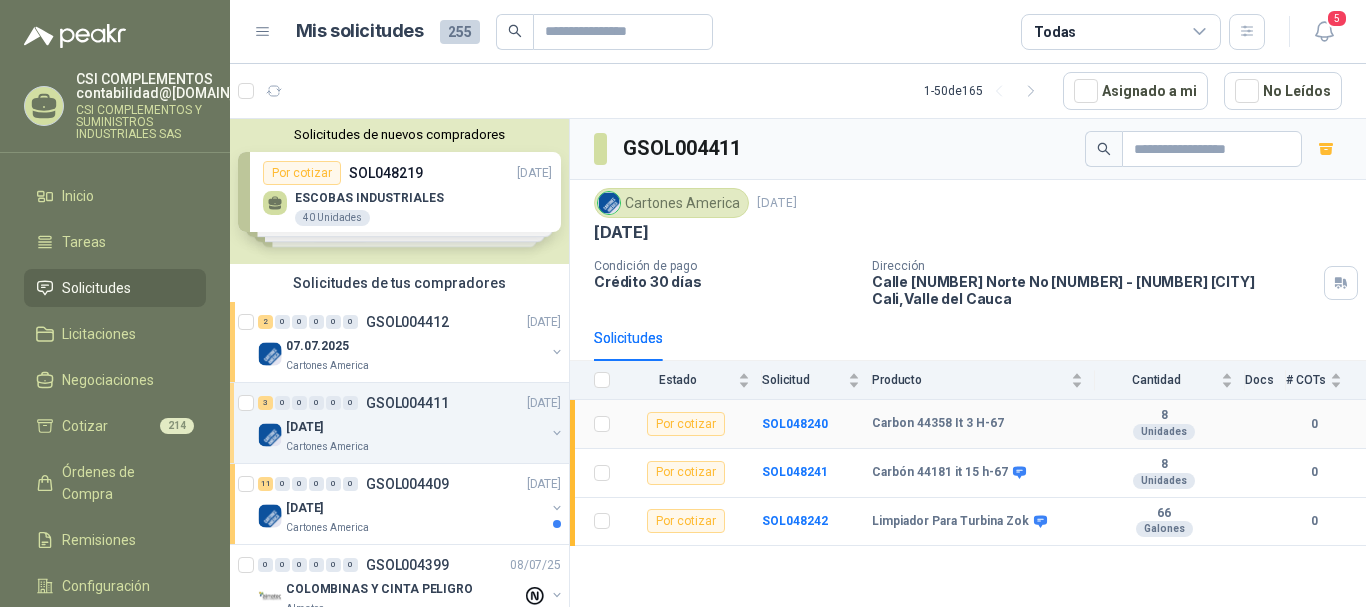drag, startPoint x: 1017, startPoint y: 467, endPoint x: 991, endPoint y: 496, distance: 38.948685 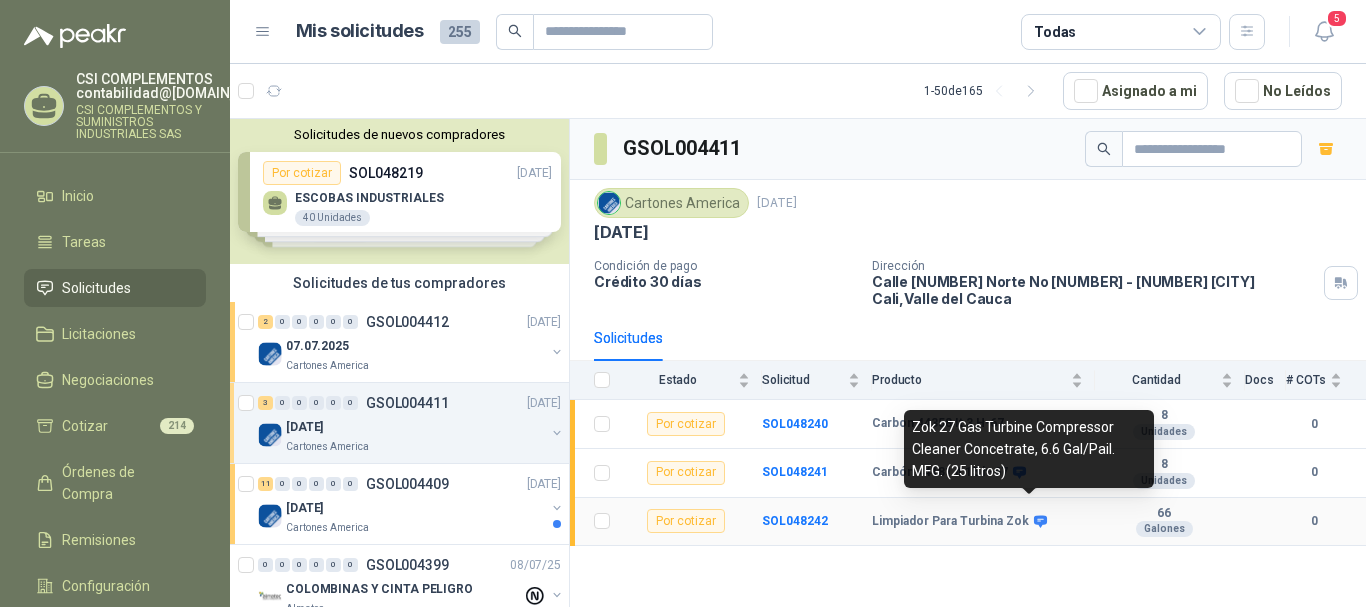 click at bounding box center (1040, 521) 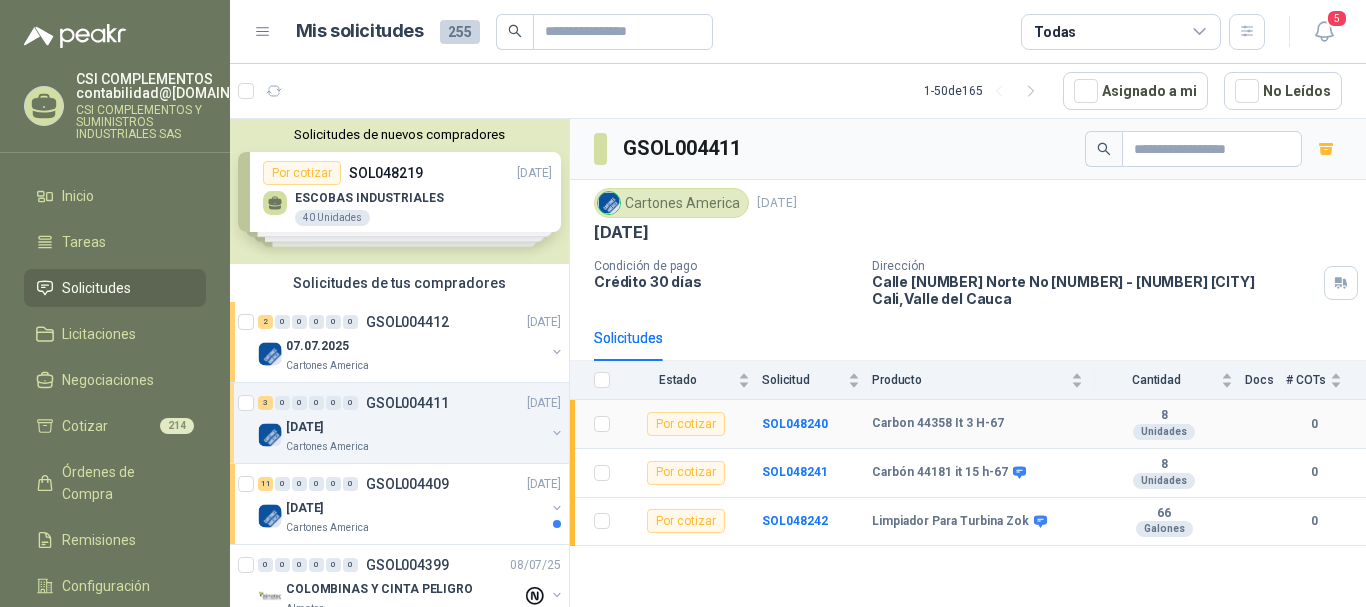 drag, startPoint x: 1007, startPoint y: 473, endPoint x: 1017, endPoint y: 512, distance: 40.261642 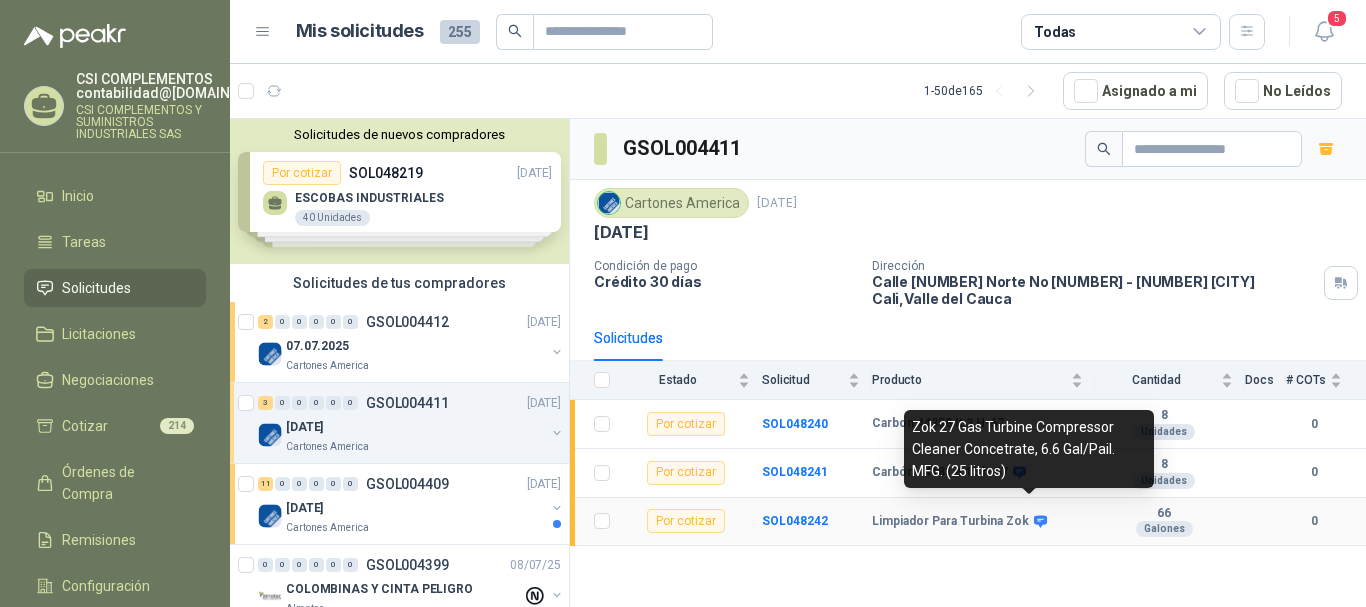 click at bounding box center (1040, 521) 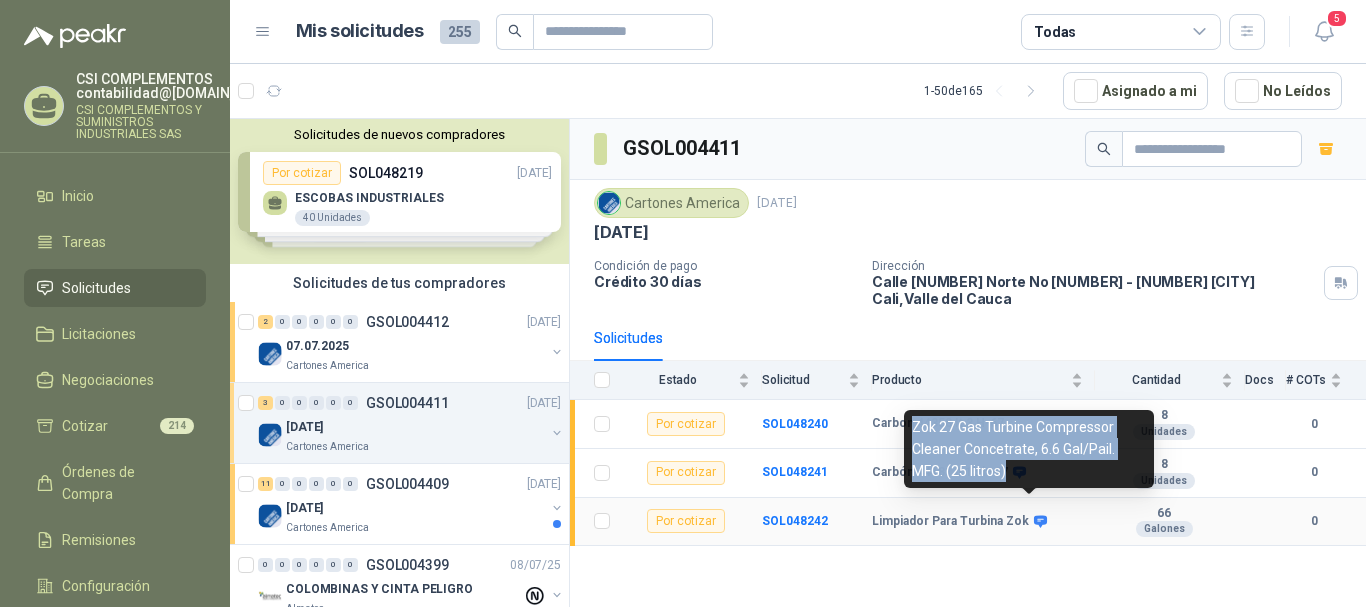 drag, startPoint x: 911, startPoint y: 417, endPoint x: 1014, endPoint y: 468, distance: 114.93476 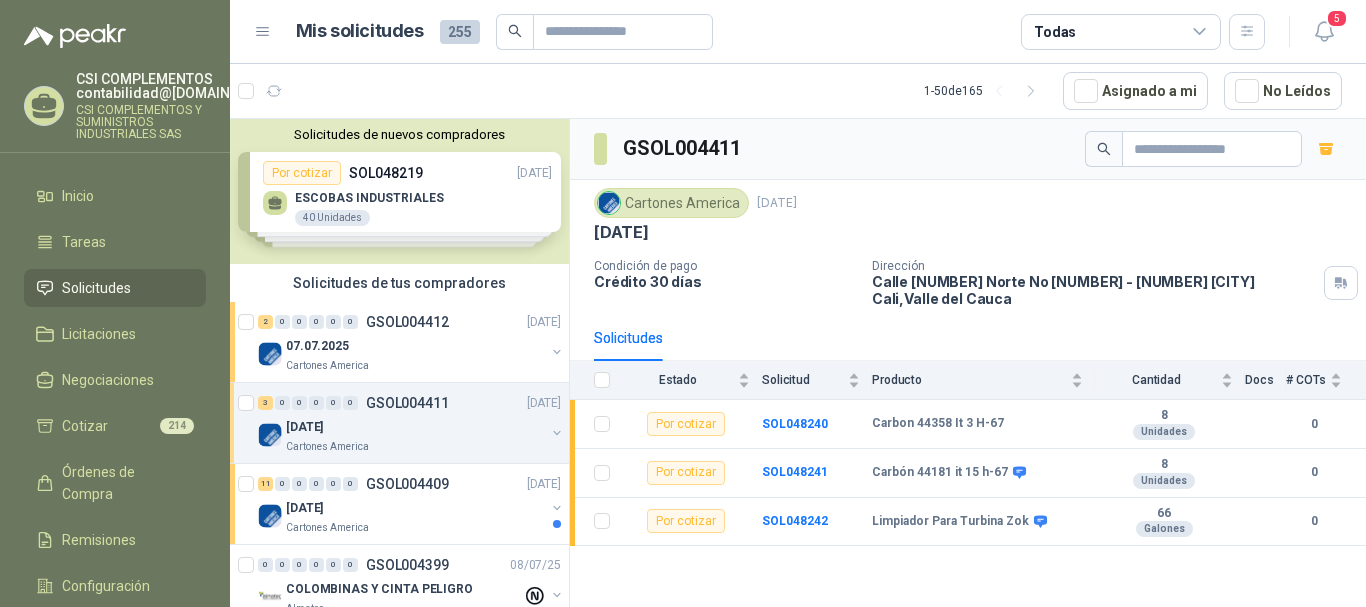 scroll, scrollTop: 100, scrollLeft: 0, axis: vertical 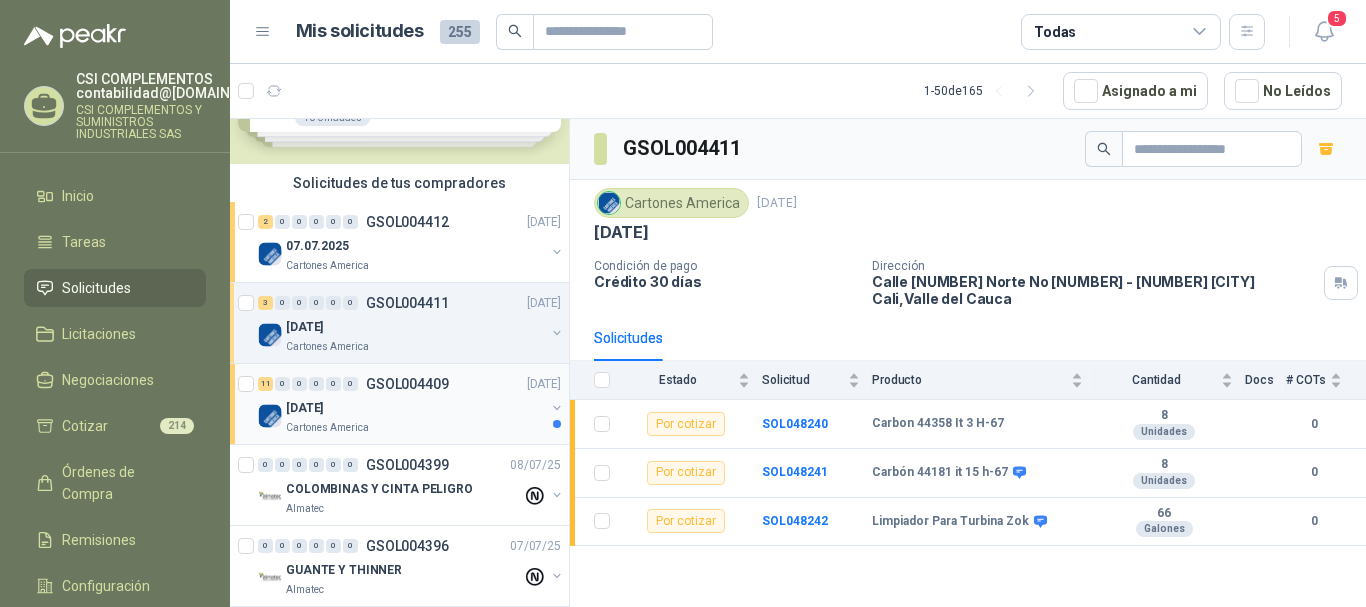 click on "[DATE]" at bounding box center (415, 408) 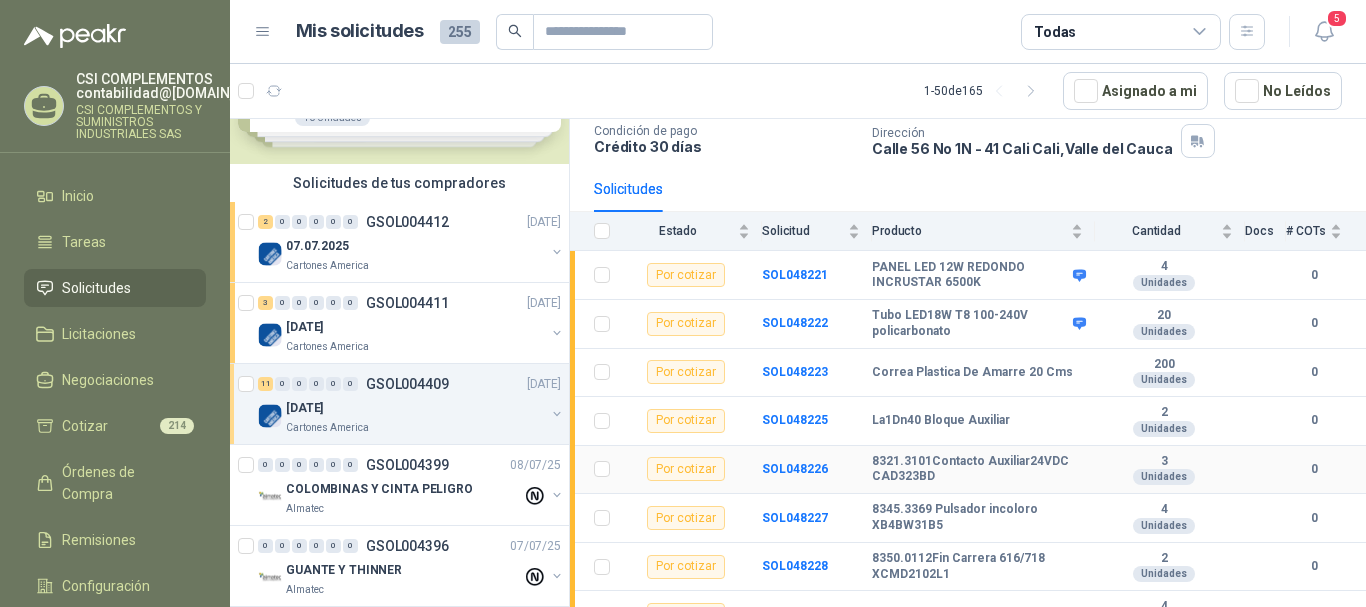 scroll, scrollTop: 100, scrollLeft: 0, axis: vertical 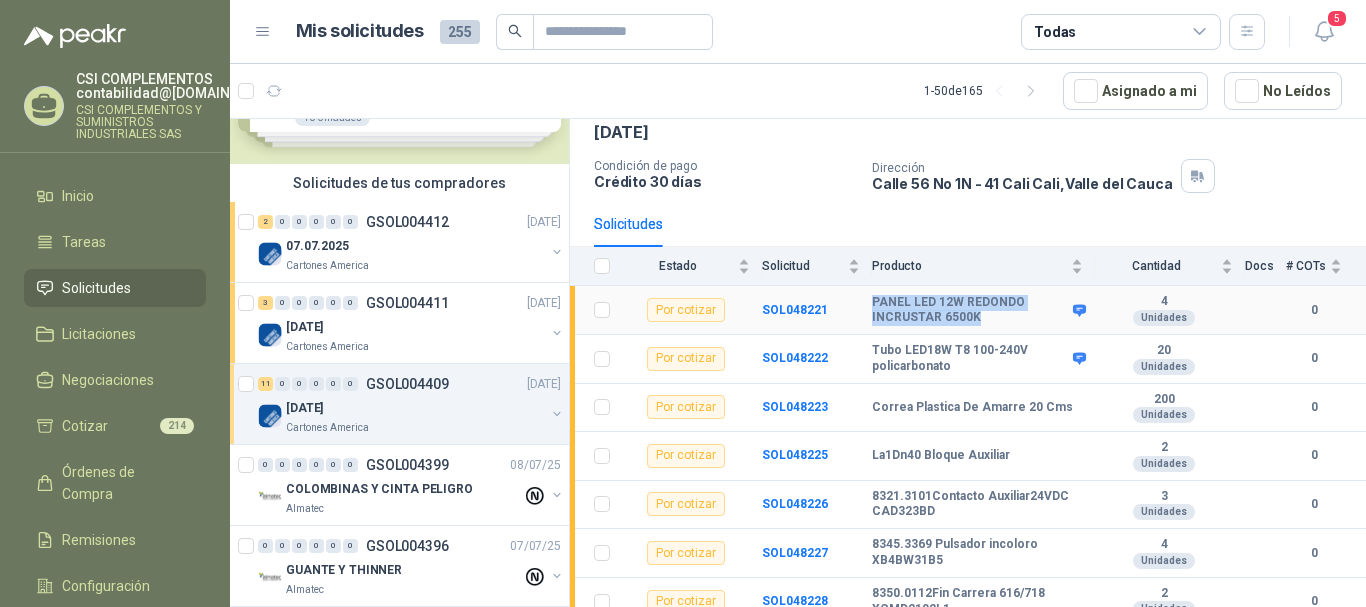 drag, startPoint x: 978, startPoint y: 323, endPoint x: 868, endPoint y: 296, distance: 113.265175 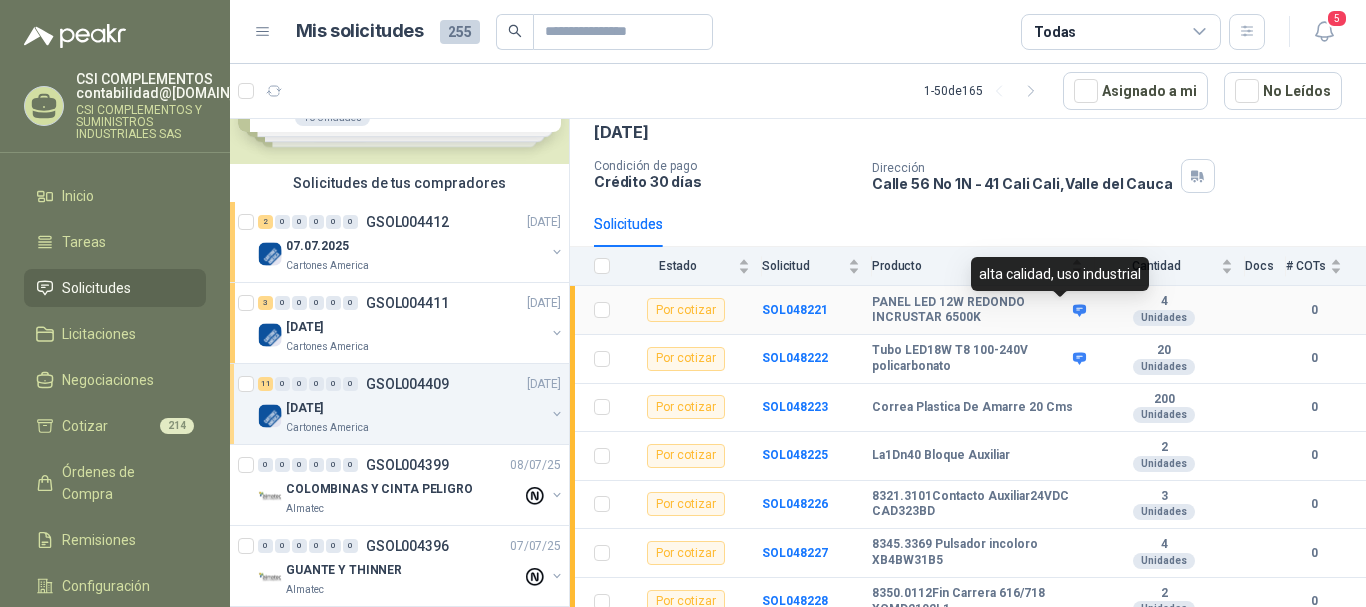 click at bounding box center [1079, 310] 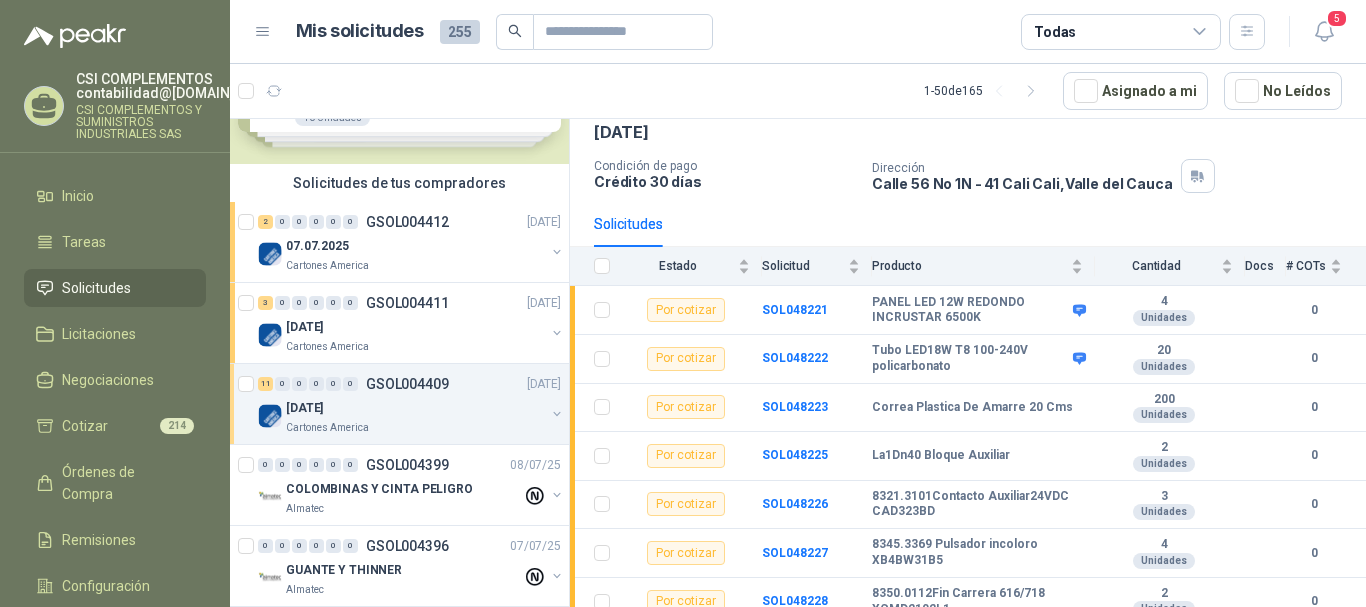 drag, startPoint x: 985, startPoint y: 246, endPoint x: 1040, endPoint y: 246, distance: 55 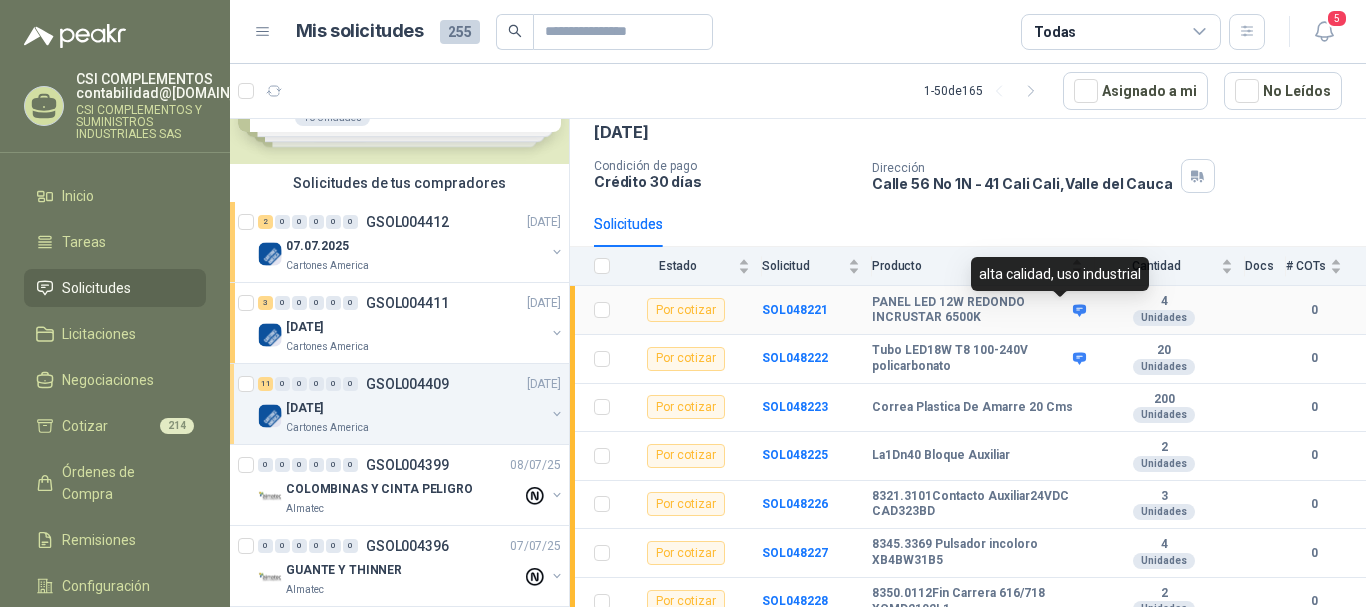 click on "PANEL LED 12W REDONDO INCRUSTAR 6500K" at bounding box center [977, 310] 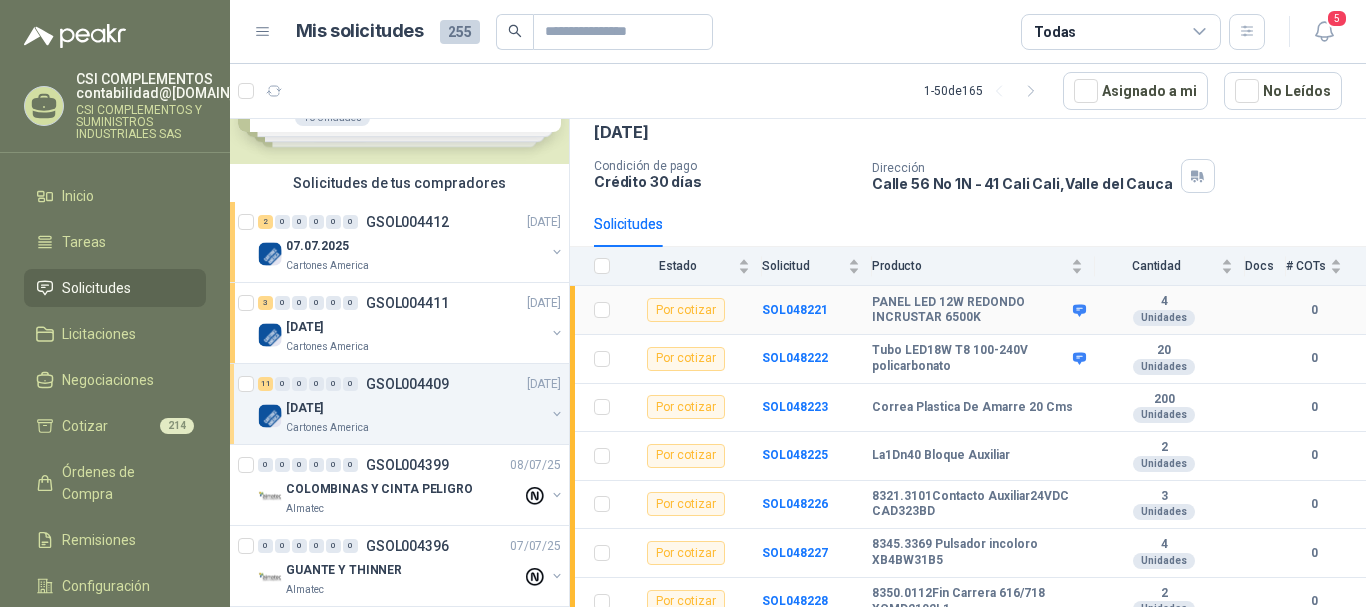 click at bounding box center (1079, 310) 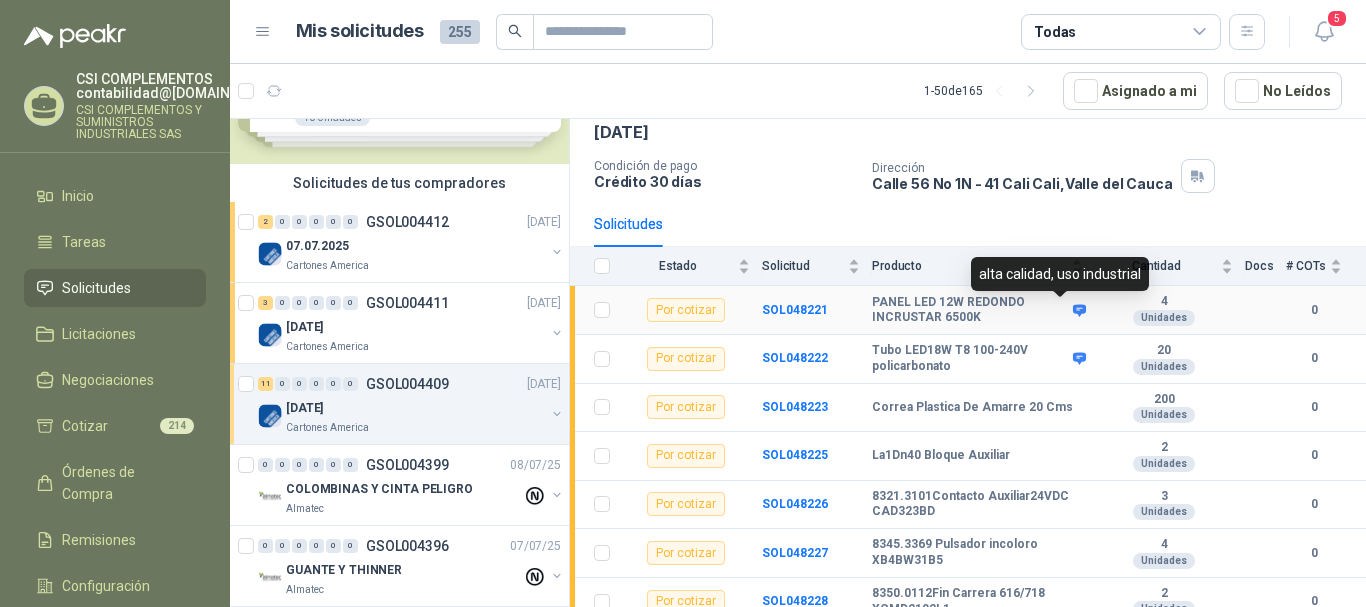 click at bounding box center (1079, 310) 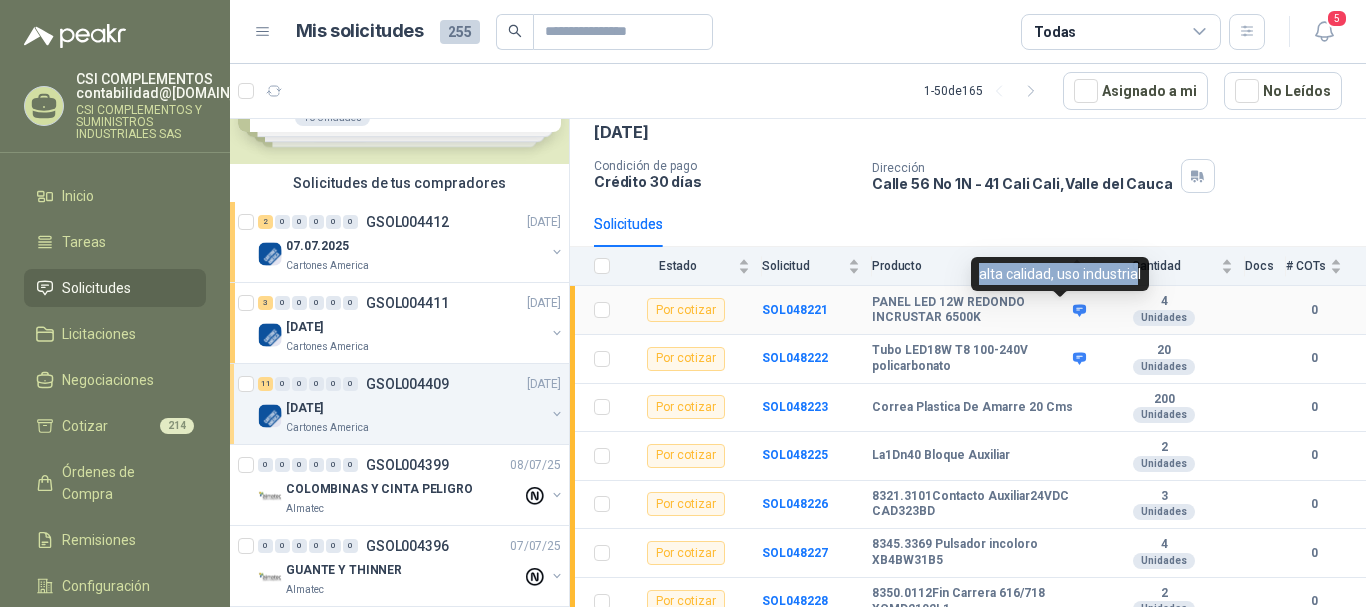 drag, startPoint x: 980, startPoint y: 278, endPoint x: 1139, endPoint y: 264, distance: 159.61516 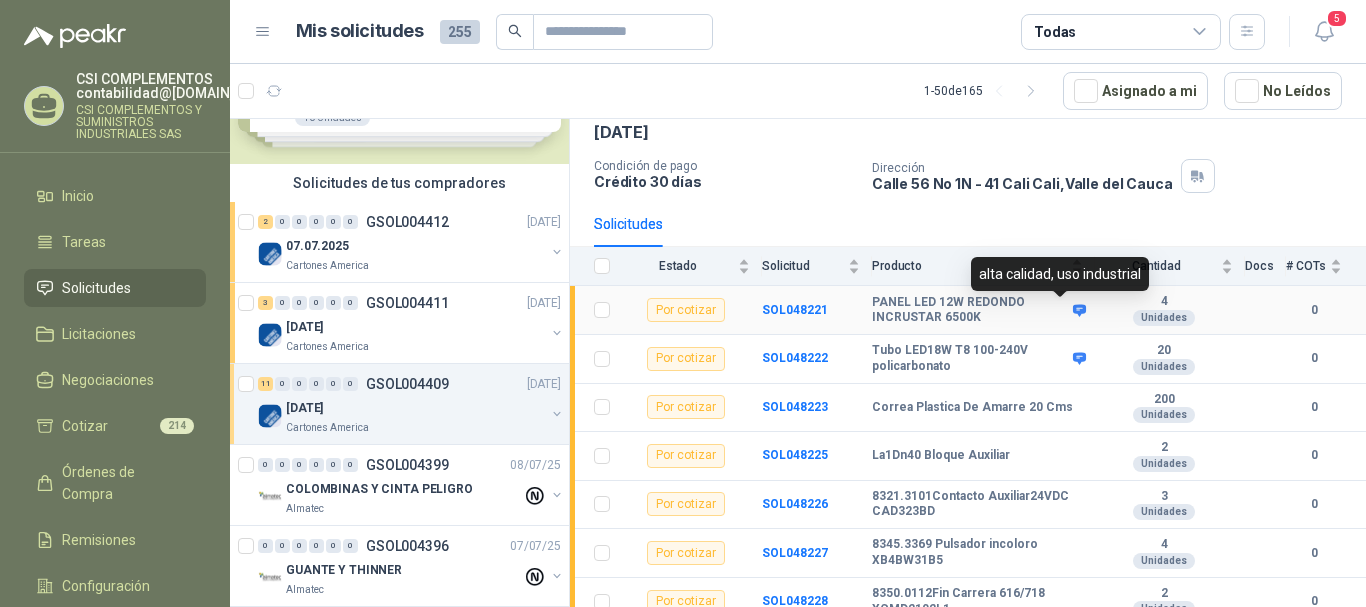 click at bounding box center (1079, 310) 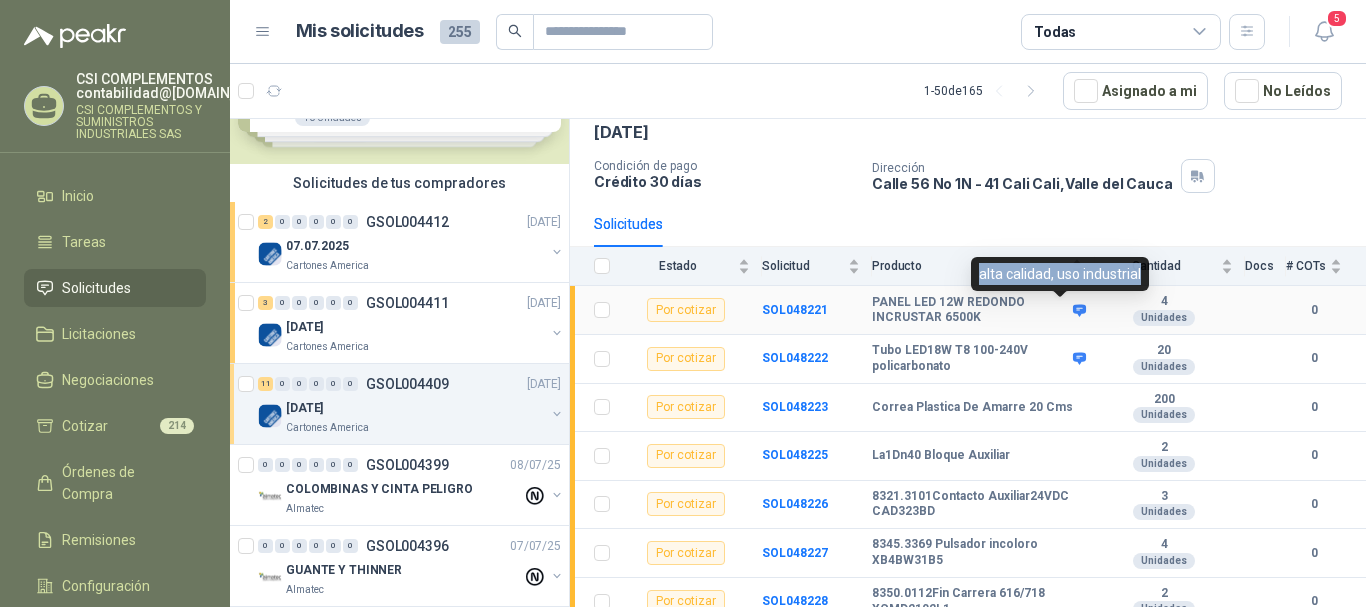 drag, startPoint x: 979, startPoint y: 270, endPoint x: 1142, endPoint y: 266, distance: 163.04907 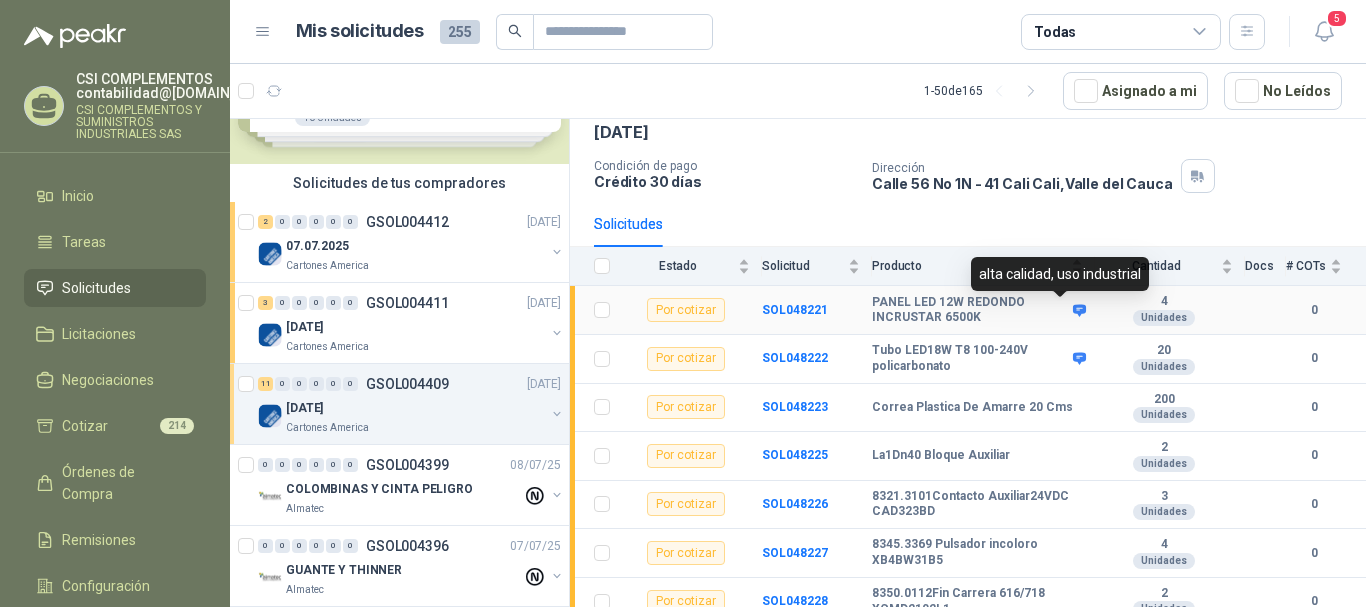 click at bounding box center [1079, 310] 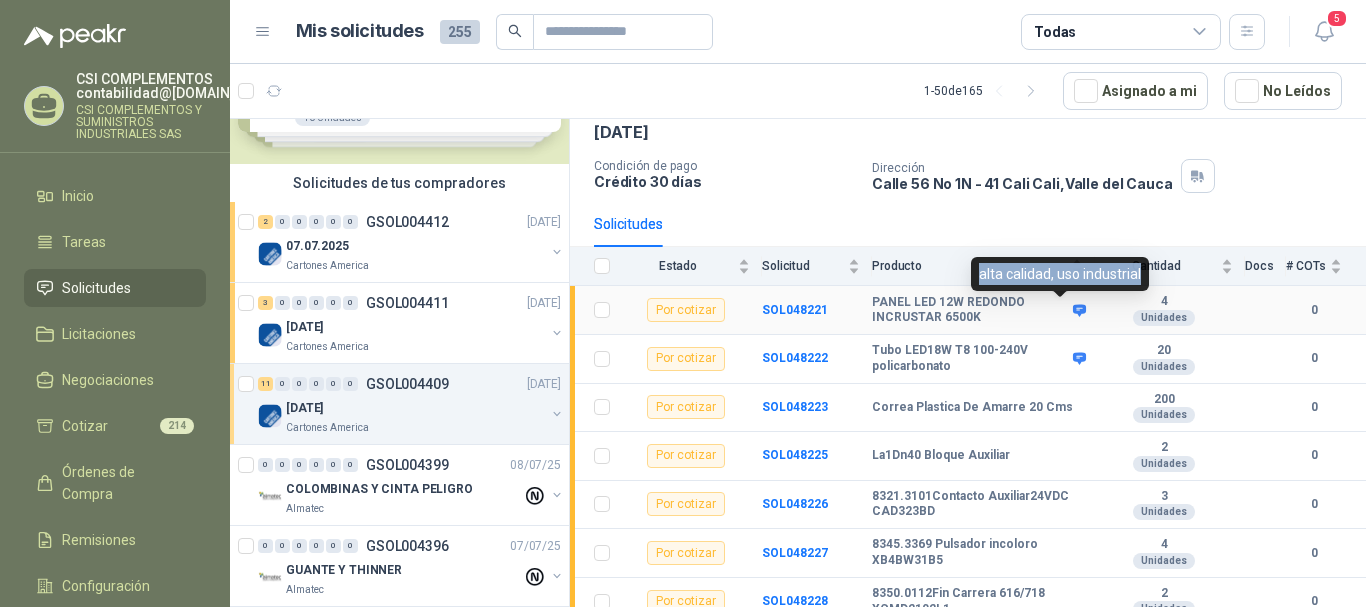 drag, startPoint x: 978, startPoint y: 278, endPoint x: 1142, endPoint y: 269, distance: 164.24677 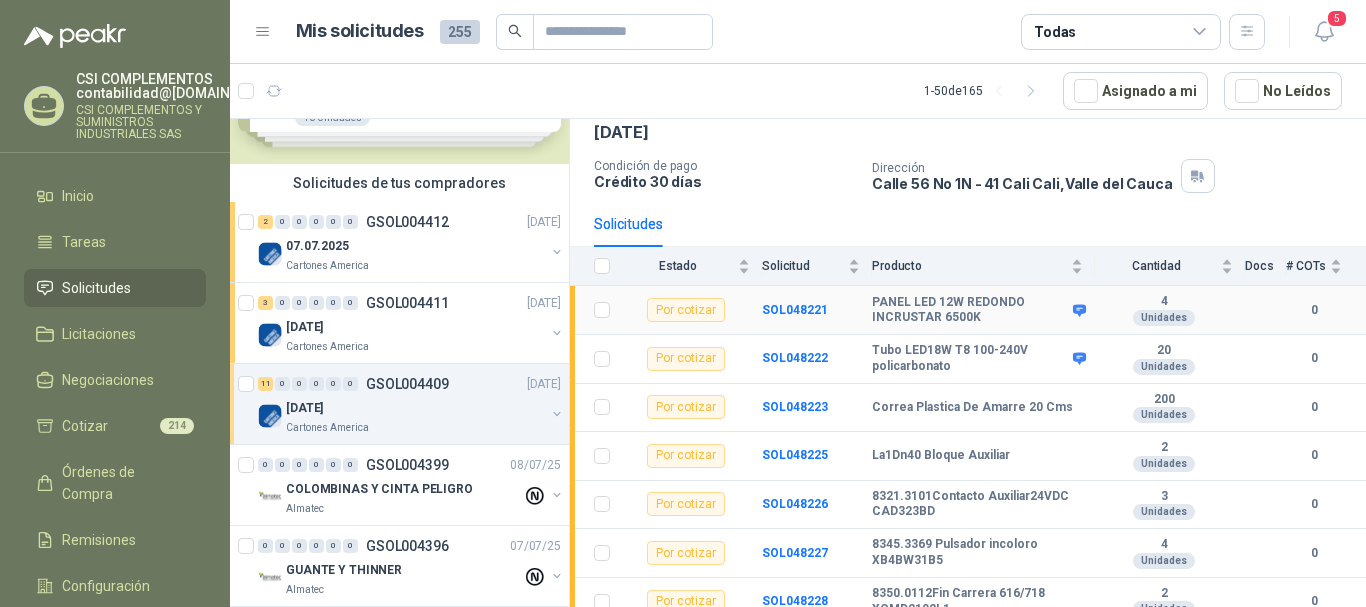click at bounding box center (1079, 310) 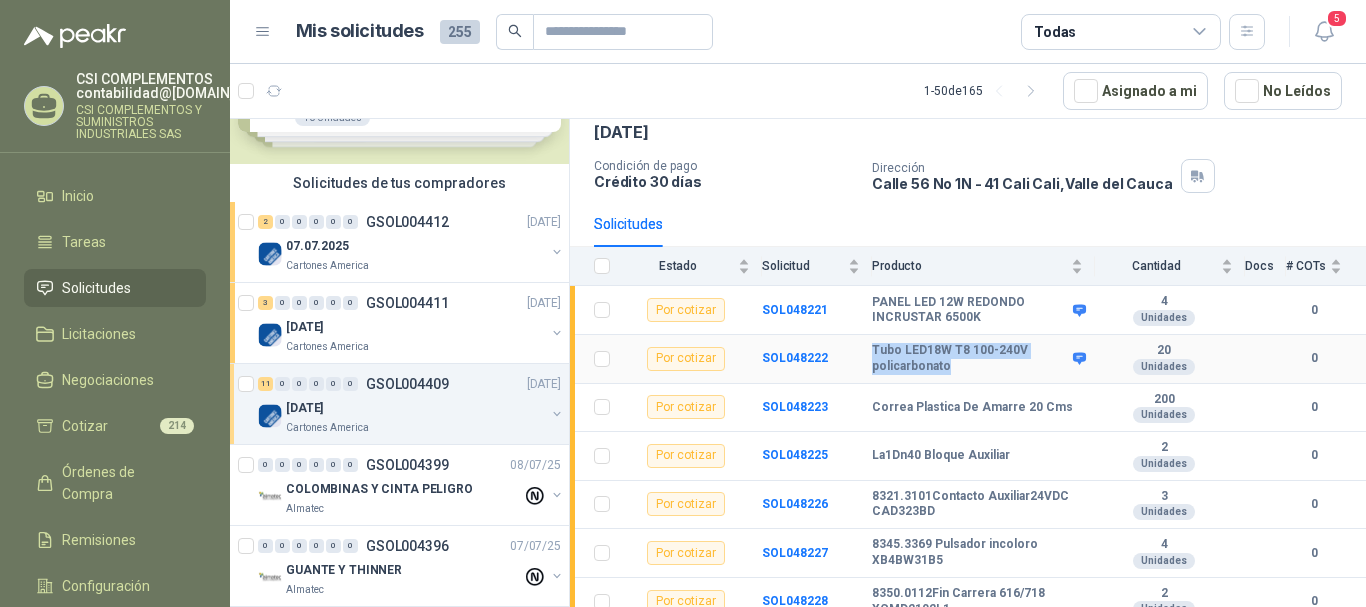 drag, startPoint x: 953, startPoint y: 370, endPoint x: 871, endPoint y: 352, distance: 83.95237 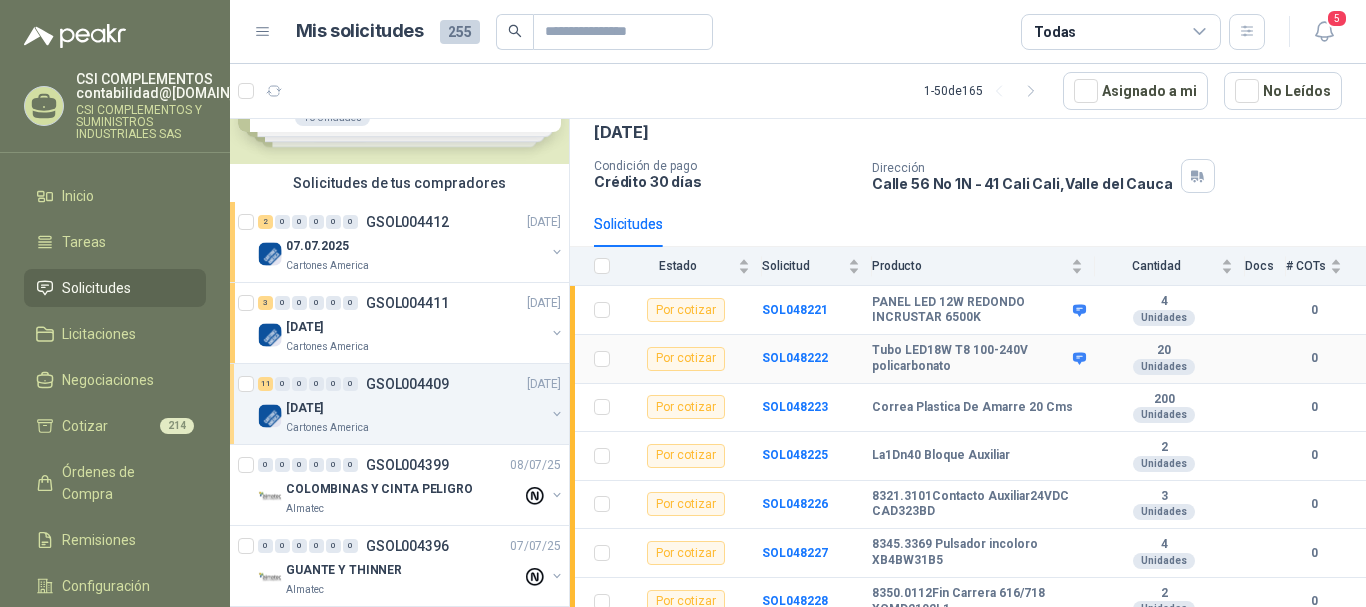 click at bounding box center (1079, 359) 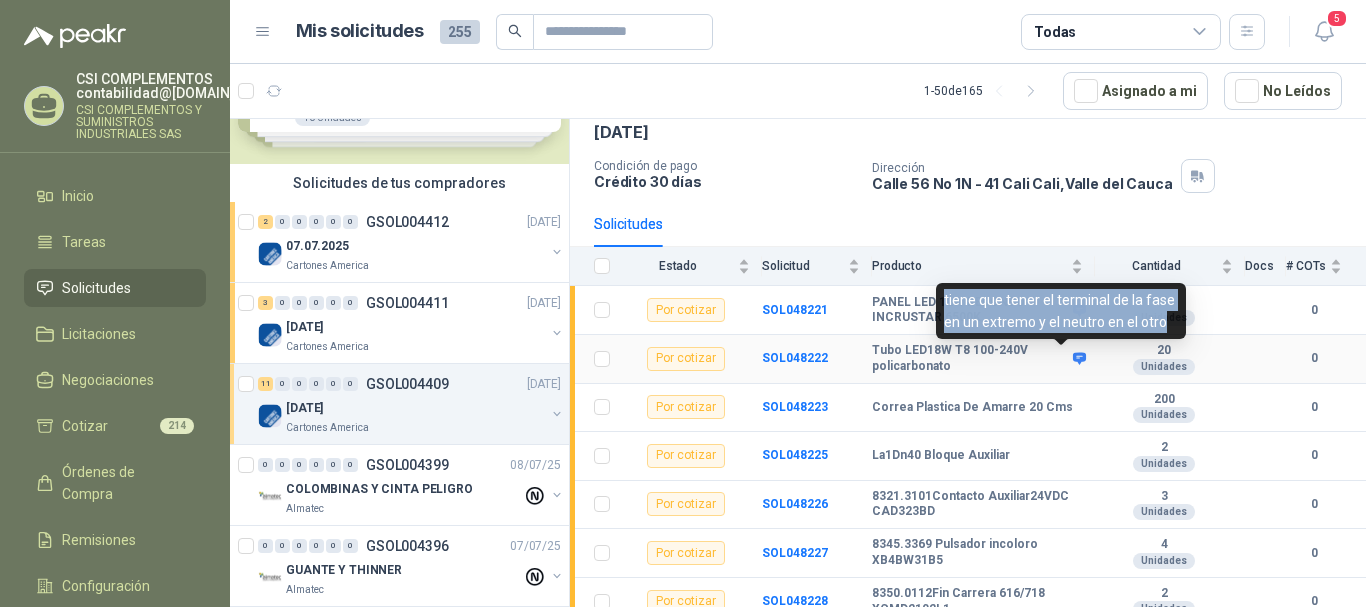 drag, startPoint x: 942, startPoint y: 297, endPoint x: 1163, endPoint y: 315, distance: 221.73183 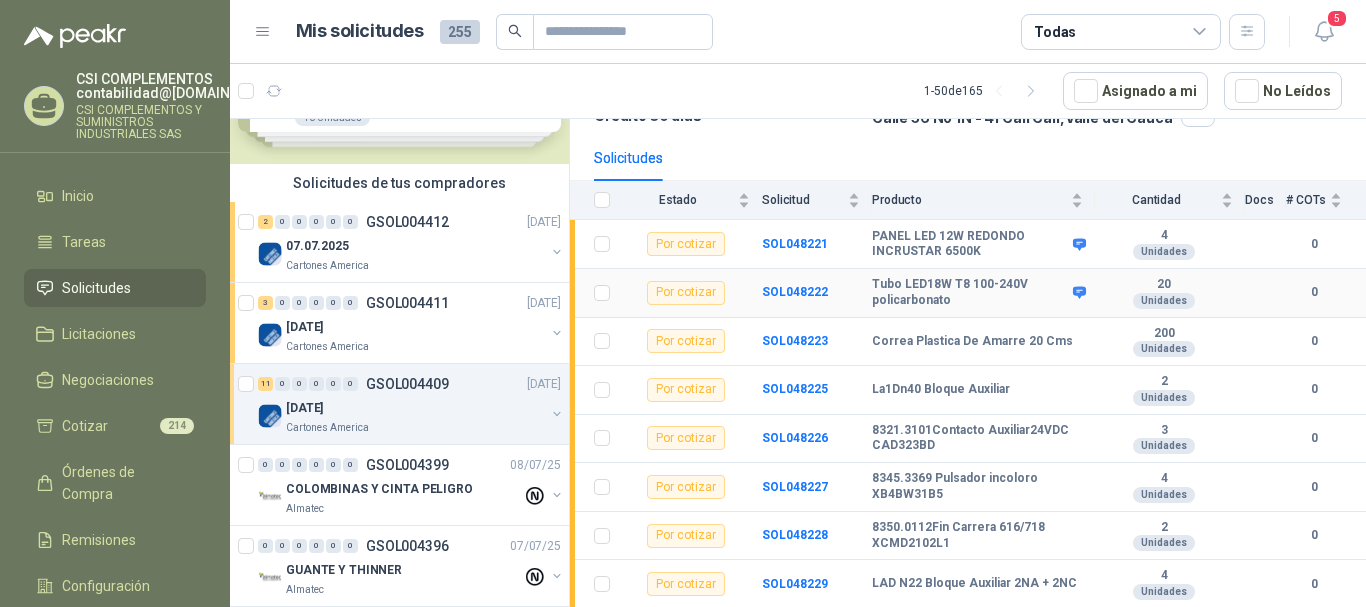 scroll, scrollTop: 200, scrollLeft: 0, axis: vertical 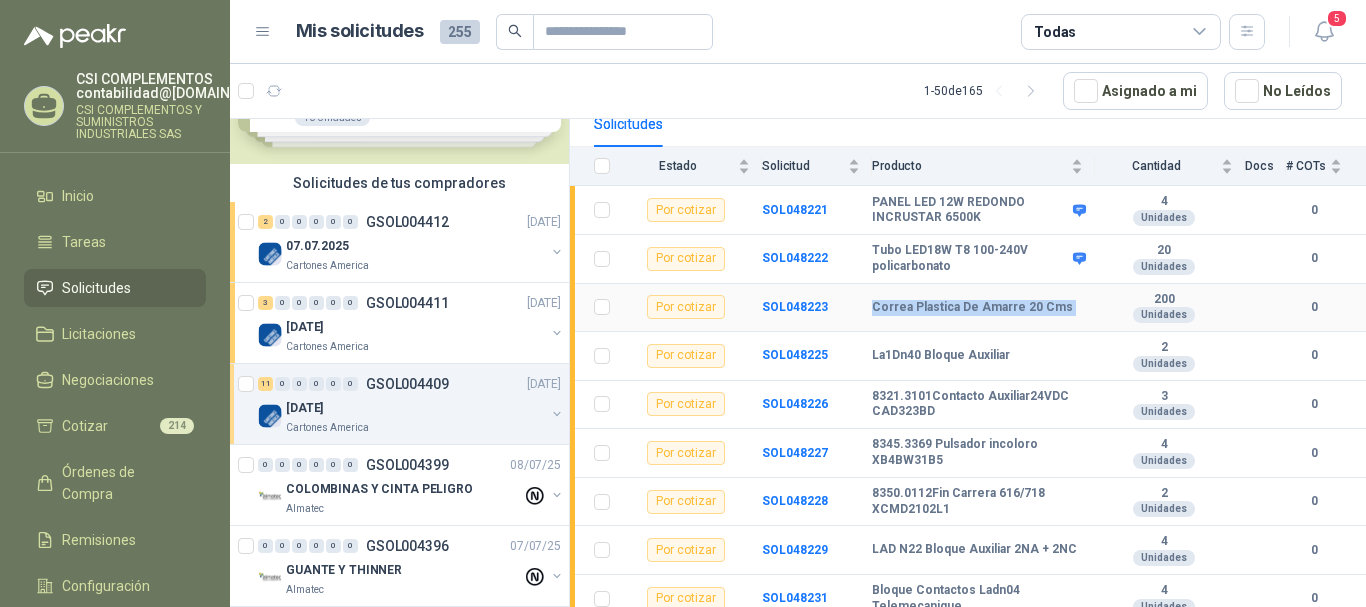 drag, startPoint x: 869, startPoint y: 311, endPoint x: 1081, endPoint y: 297, distance: 212.46176 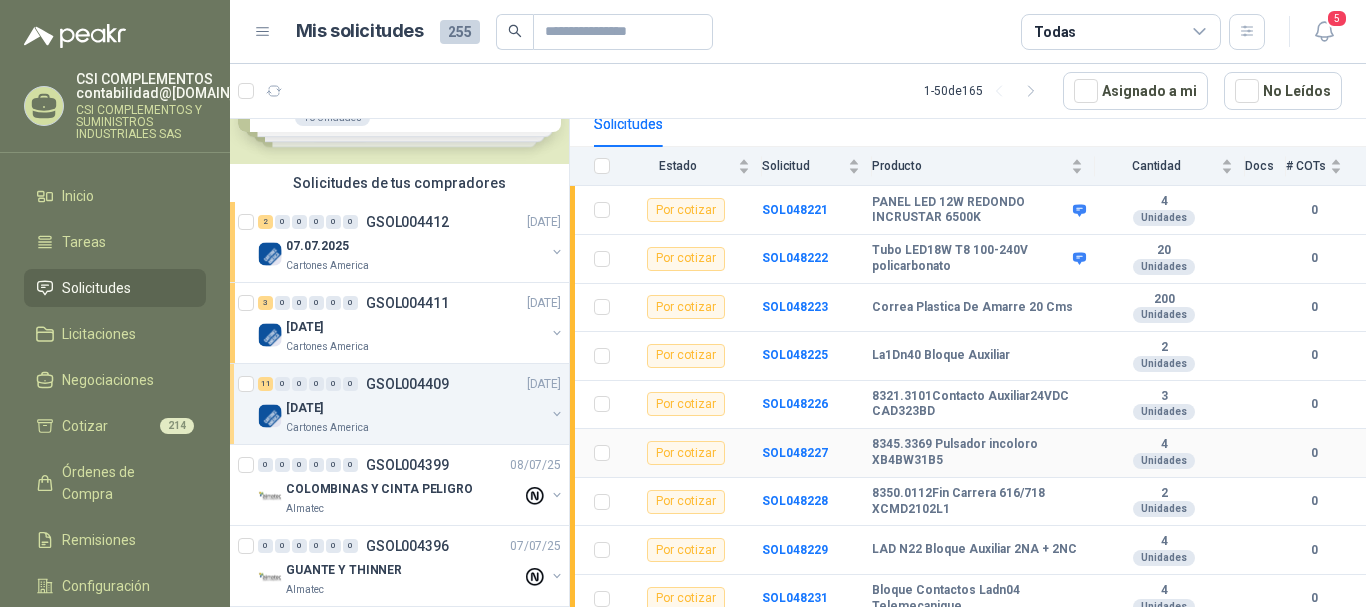 click on "8345.3369 Pulsador incoloro XB4BW31B5" at bounding box center (983, 453) 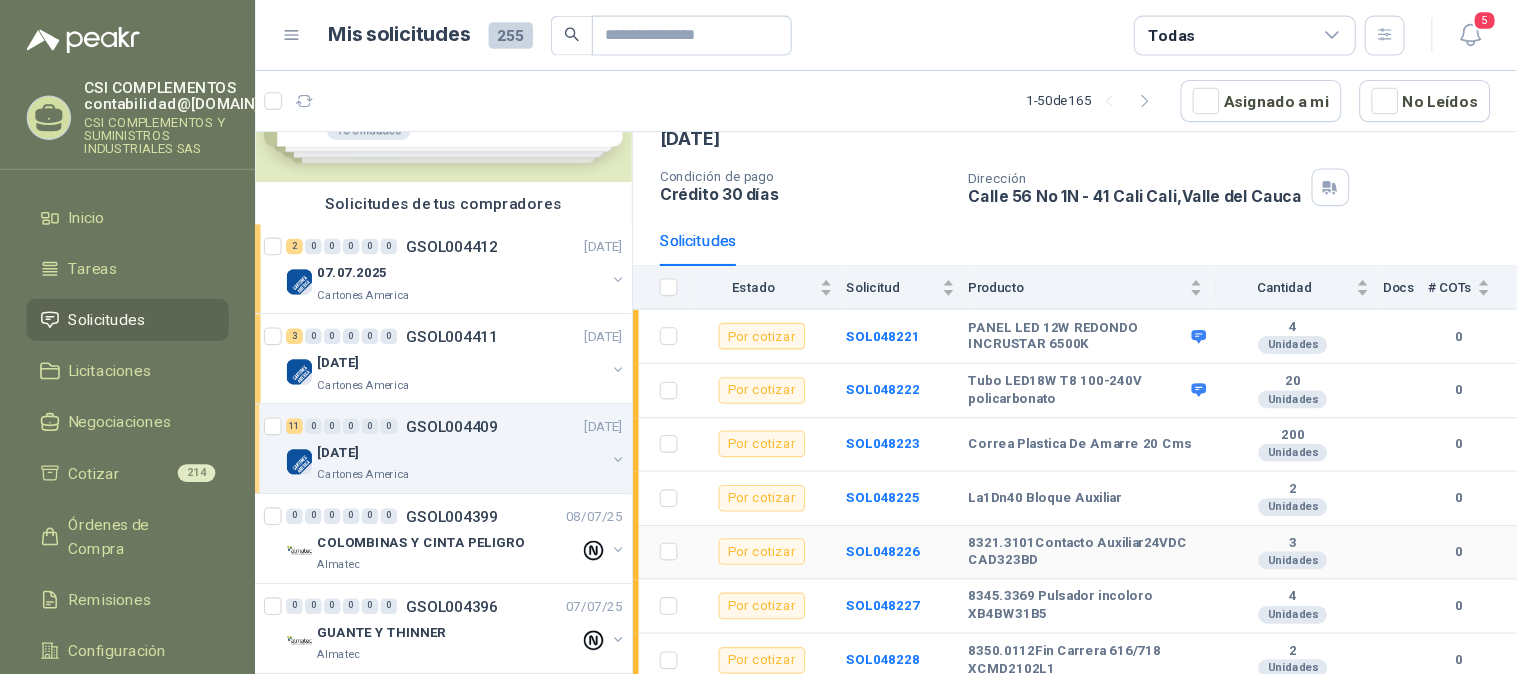 scroll, scrollTop: 207, scrollLeft: 0, axis: vertical 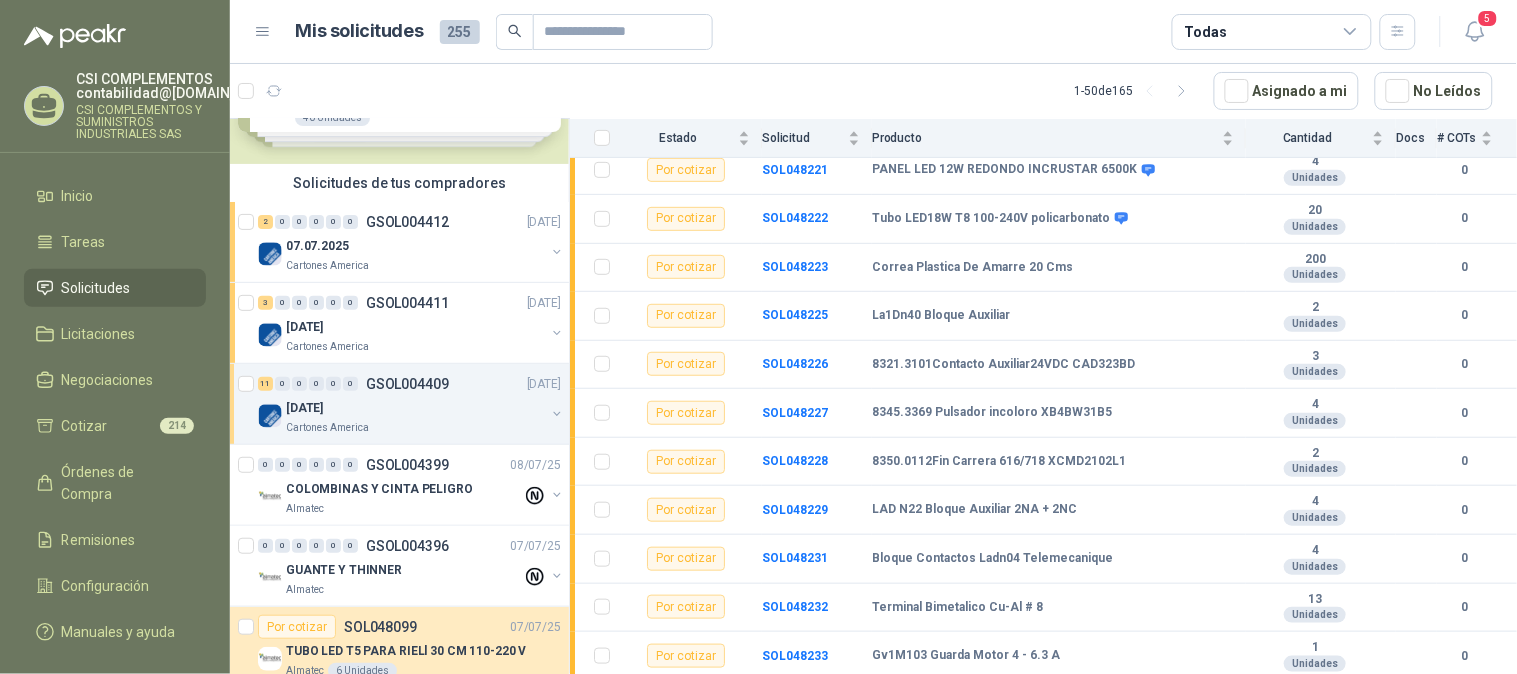 click on "Solicitudes" at bounding box center (115, 288) 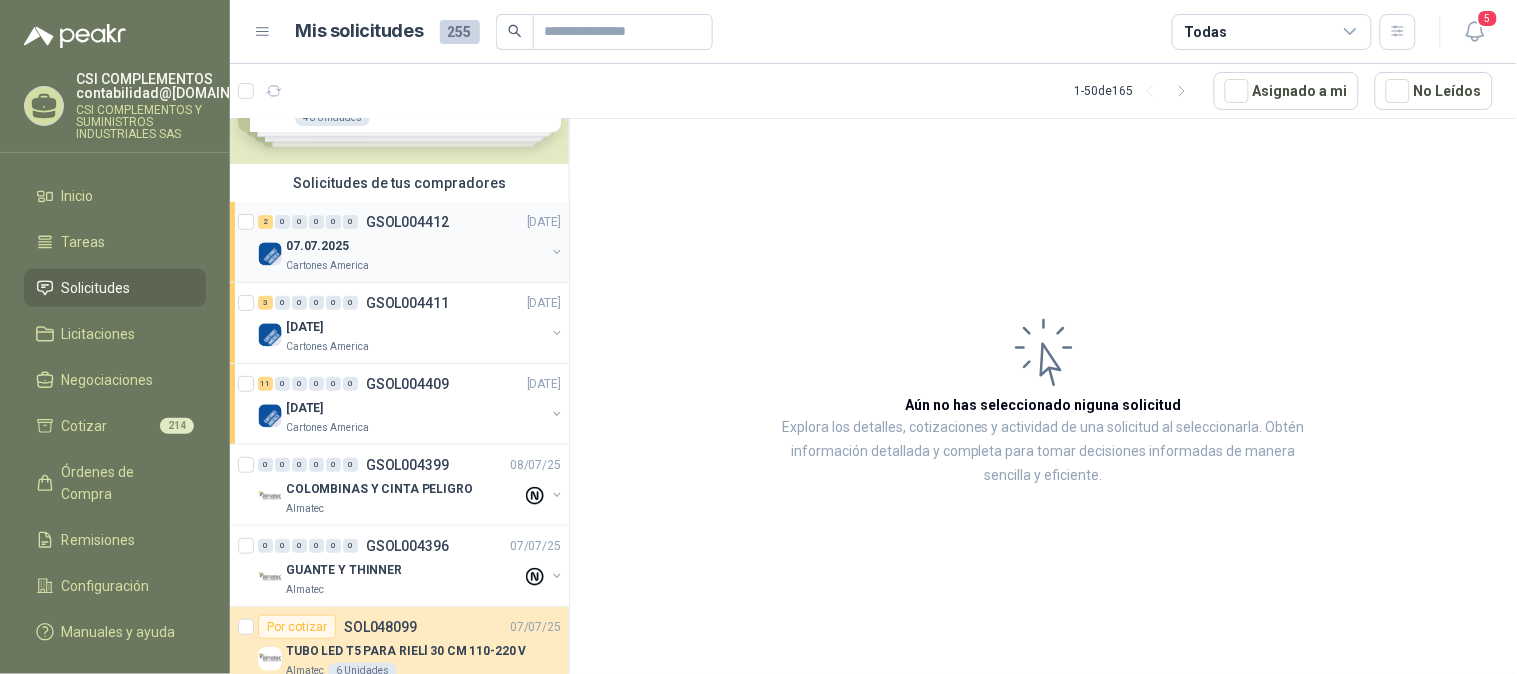 scroll, scrollTop: 0, scrollLeft: 0, axis: both 